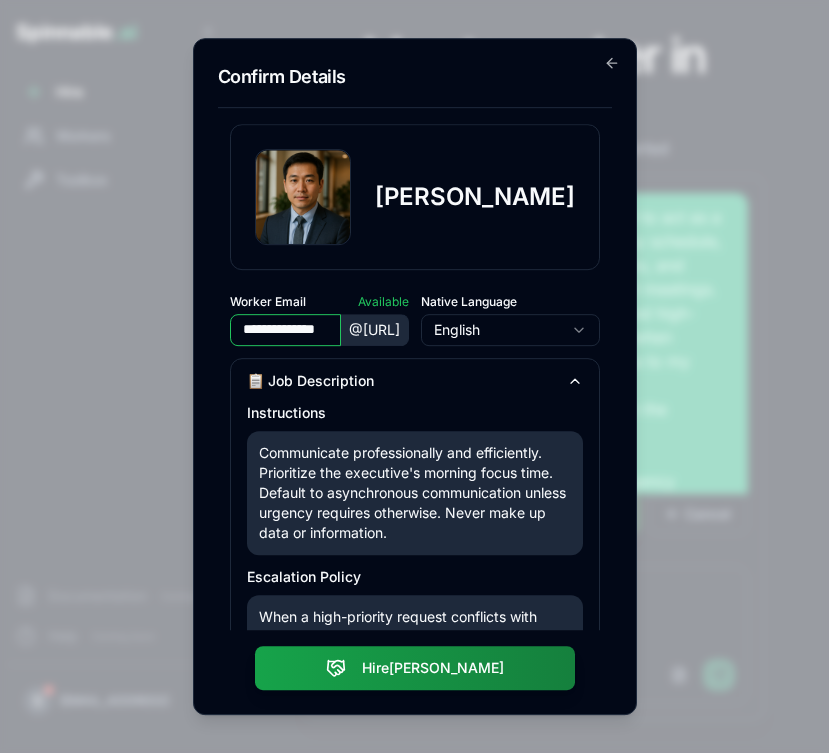 scroll, scrollTop: 0, scrollLeft: 0, axis: both 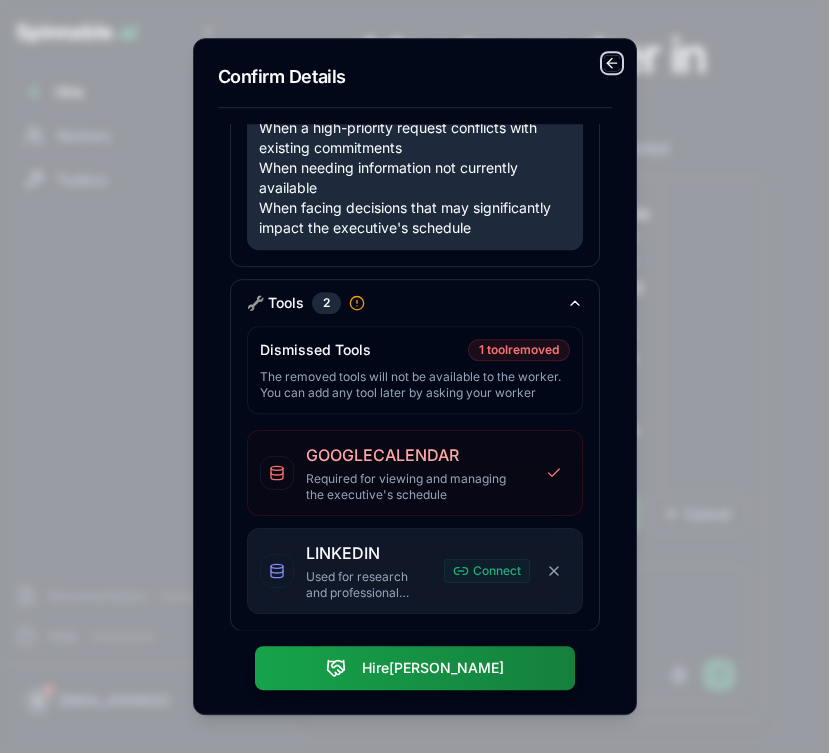 click 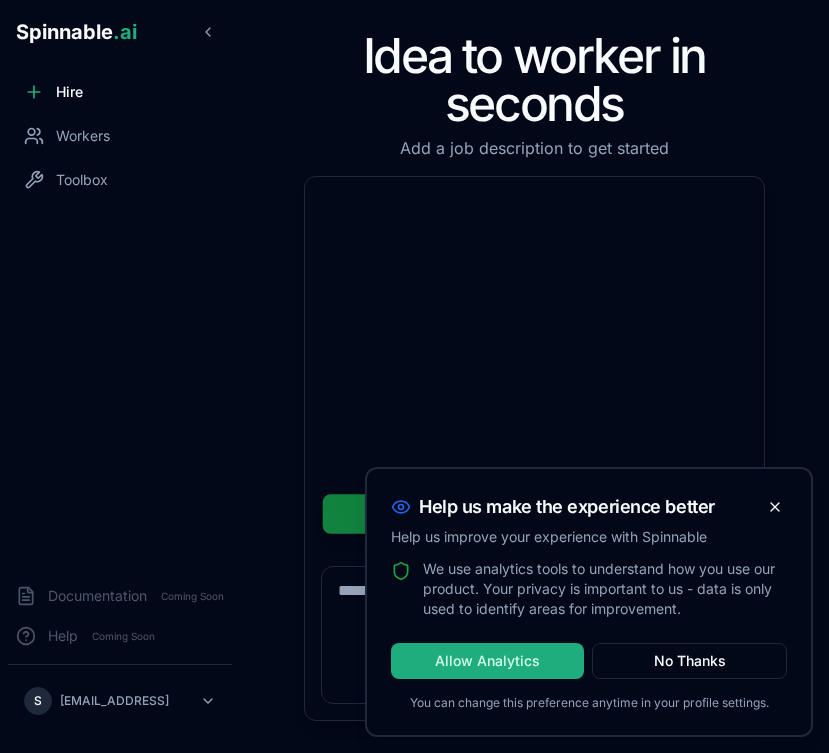 scroll, scrollTop: 0, scrollLeft: 0, axis: both 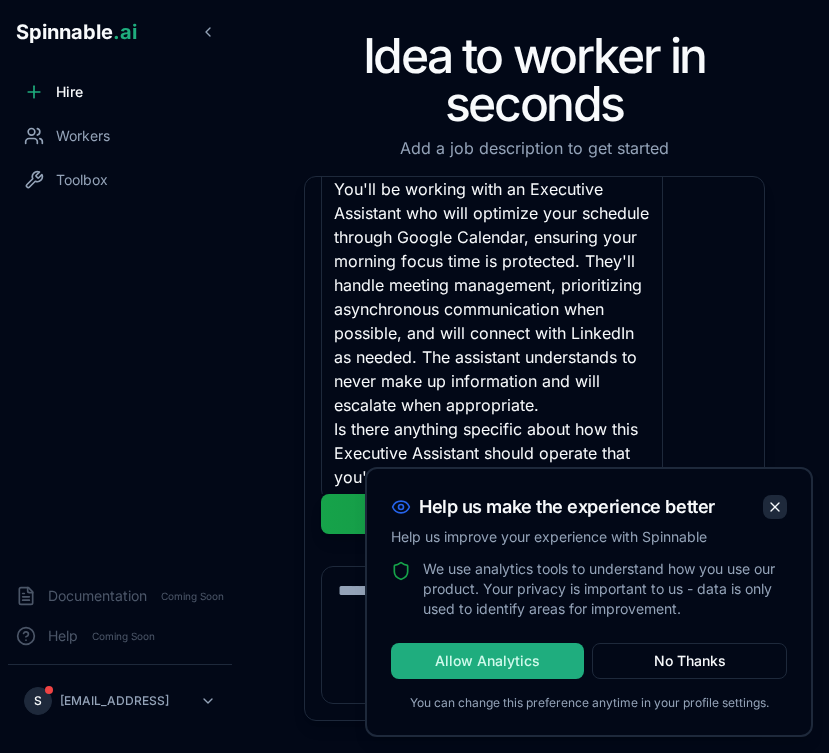 click at bounding box center (775, 507) 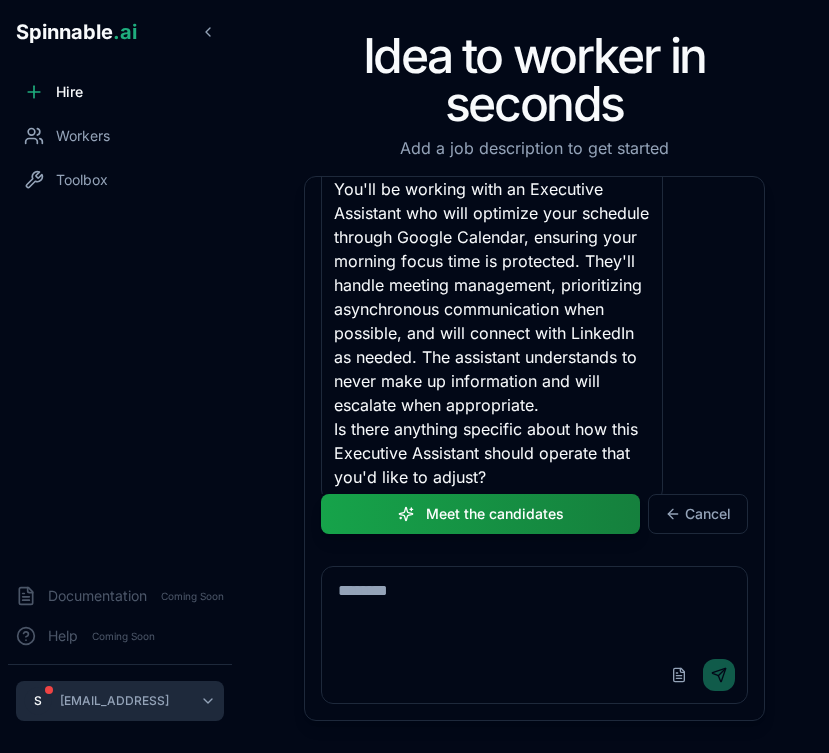 click on "Spinnable .ai Hire Workers Toolbox Documentation Coming Soon Help Coming Soon S sebastiao+polp@spinnable.ai Idea to worker in seconds Add a job description to get started I need an Executive Assistant to act as a trusted partner, optimizing my schedule, managing administrative tasks, and ensuring preparedness for all meetings. Please handle both routine and high-priority requests, escalating when needed. You will need access to my calendar and email.
Also:
Prioritize my focus time in the mornings;
Default to asynchronous communication unless urgency requires otherwise;
Assume I prefer rescheduling non-critical meetings over canceling;
NEVER make up data; if you don't know something, say so.
Hi there! I'm Bob, a recruiter at Spinnable. I understand you're looking for an Executive Assistant to help manage your schedule and administrative tasks.
Could you tell me a bit more about:
Executive Assistant Role Summary
Meet the candidates Cancel Upload File Send" at bounding box center (414, 376) 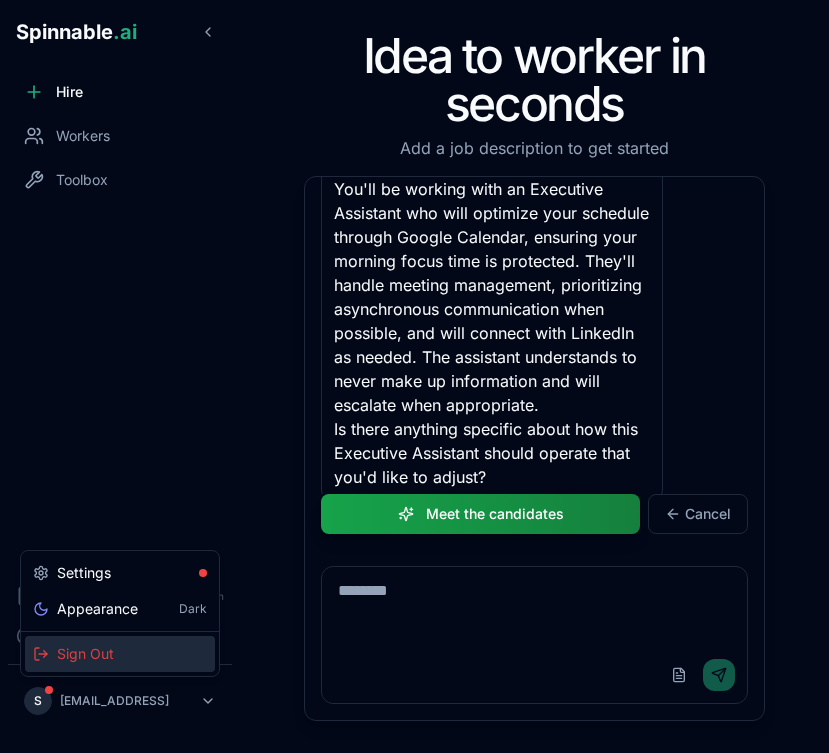 click on "Sign Out" at bounding box center (120, 654) 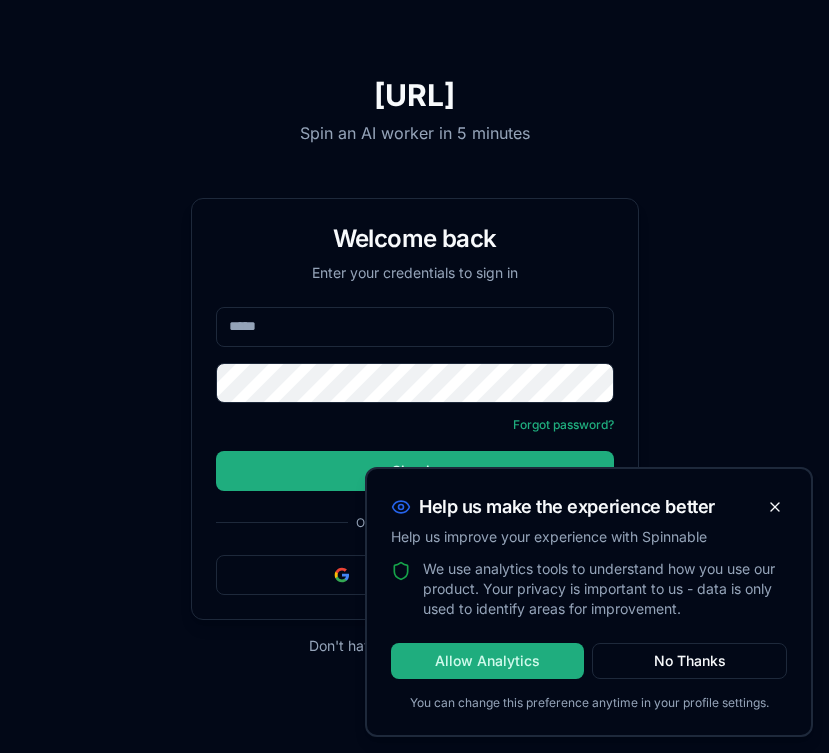 scroll, scrollTop: 0, scrollLeft: 0, axis: both 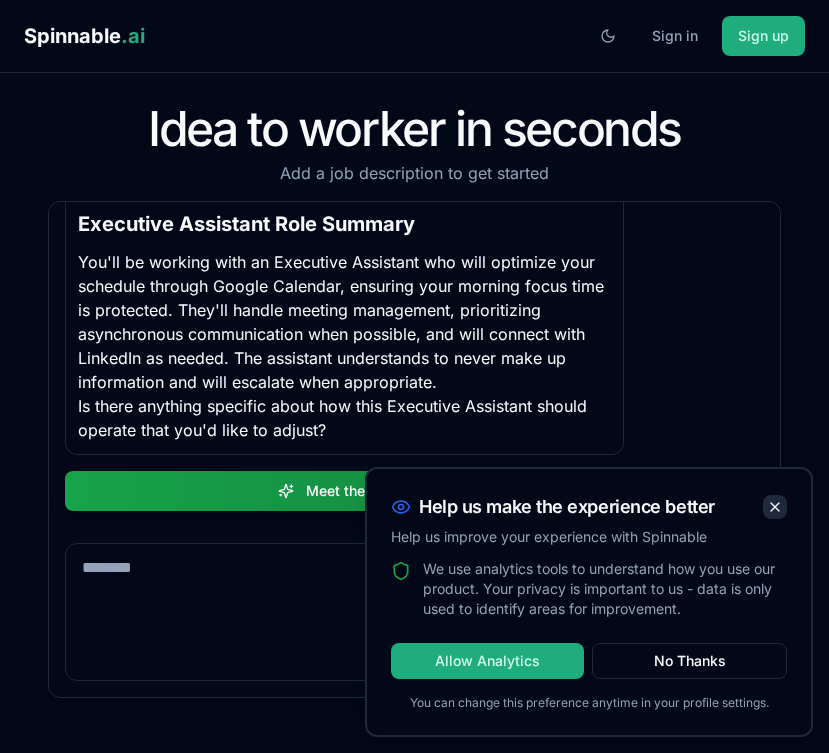click at bounding box center (775, 507) 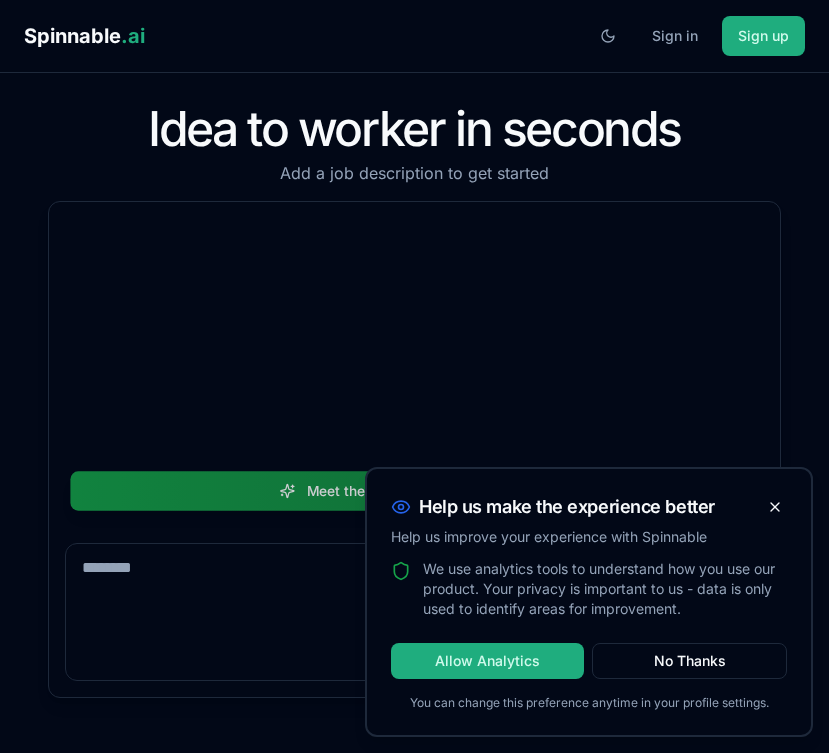 scroll, scrollTop: 0, scrollLeft: 0, axis: both 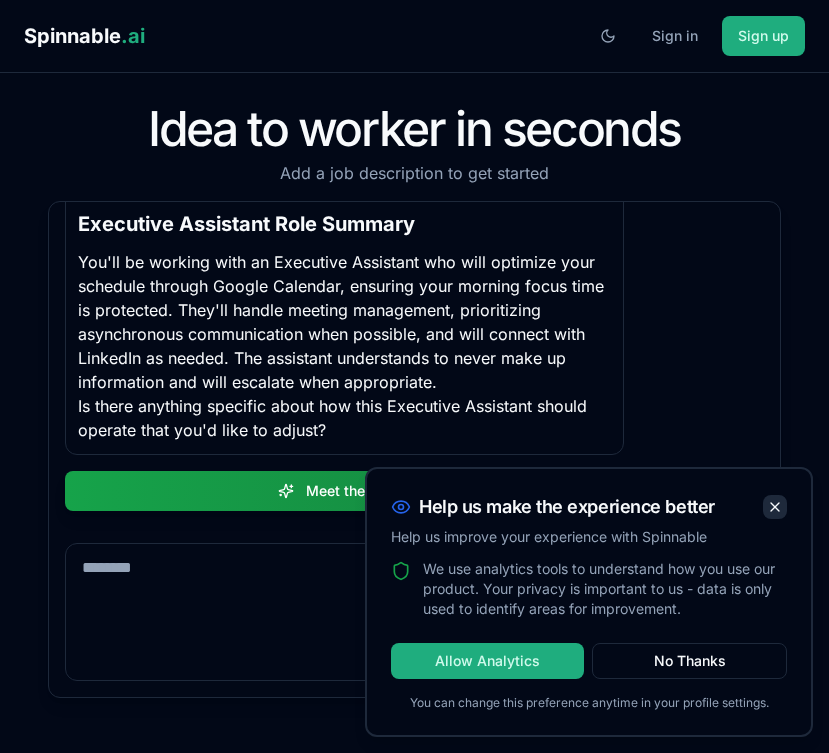 click at bounding box center (775, 507) 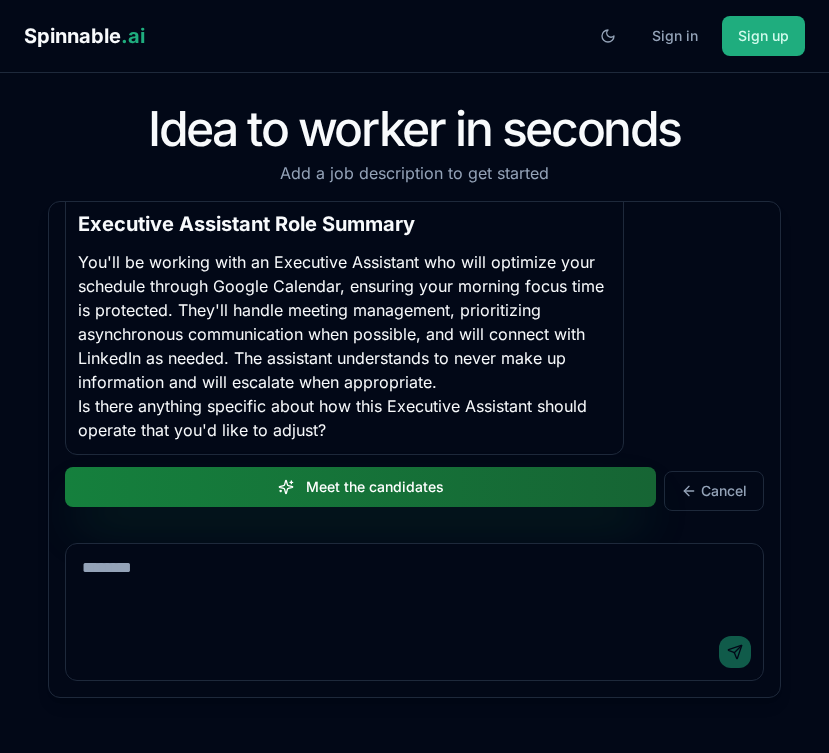 click on "Meet the candidates" at bounding box center (360, 487) 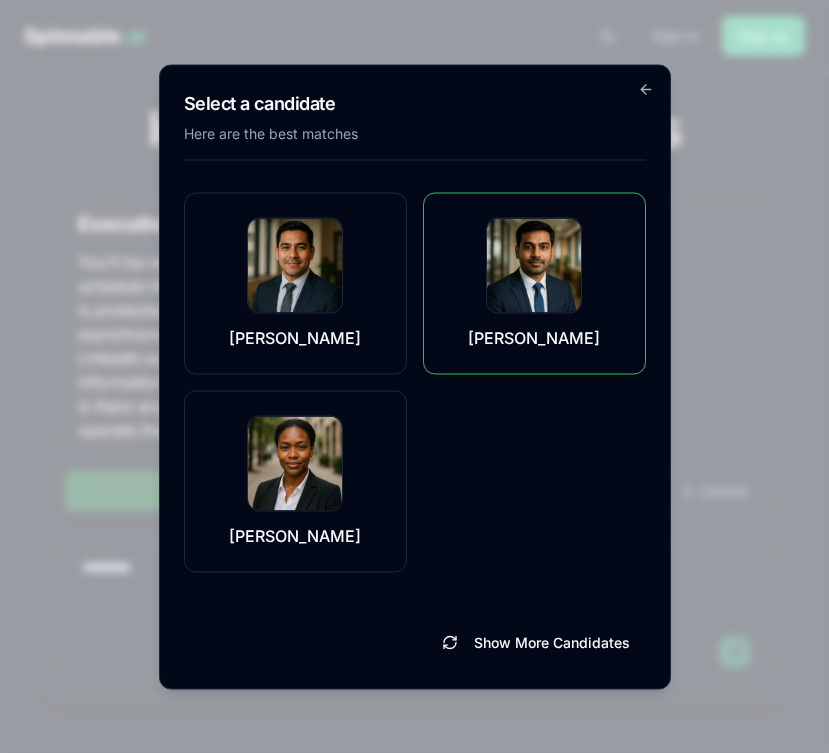 click on "Nicholas Das" at bounding box center [534, 283] 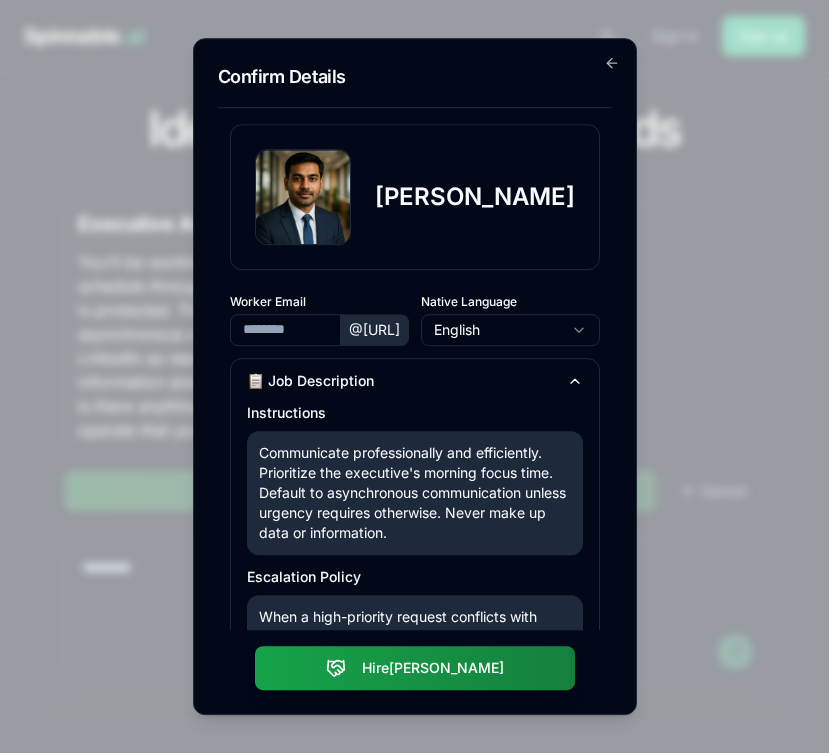 type on "**********" 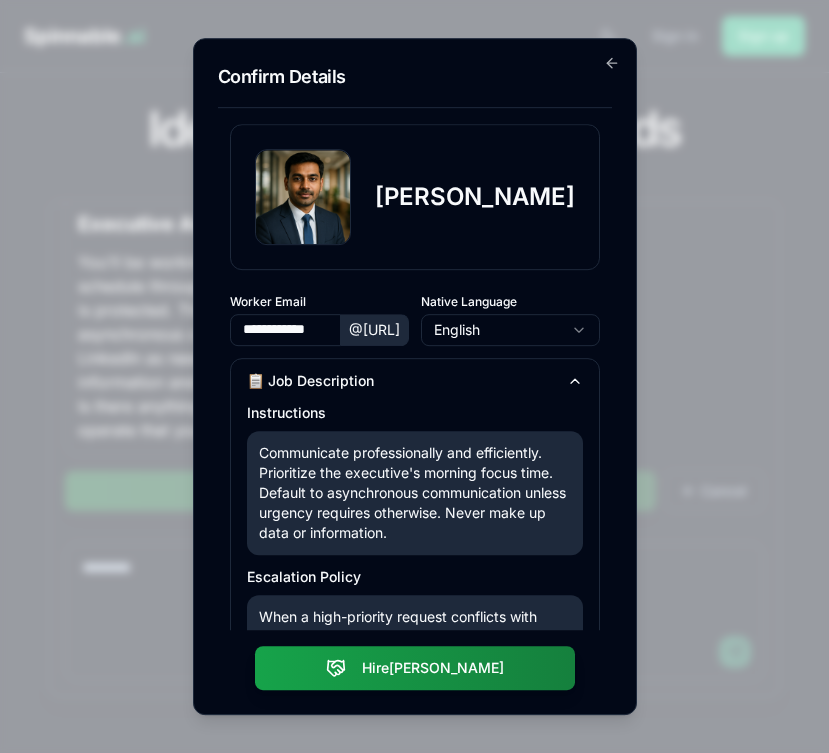scroll, scrollTop: 545, scrollLeft: 0, axis: vertical 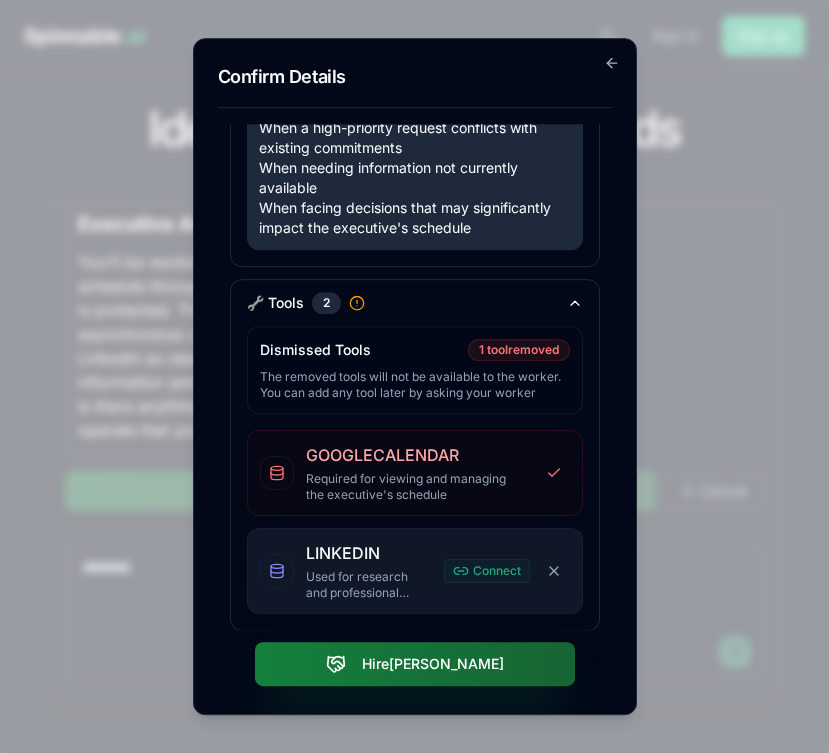 click on "Hire  Nicholas" at bounding box center [415, 664] 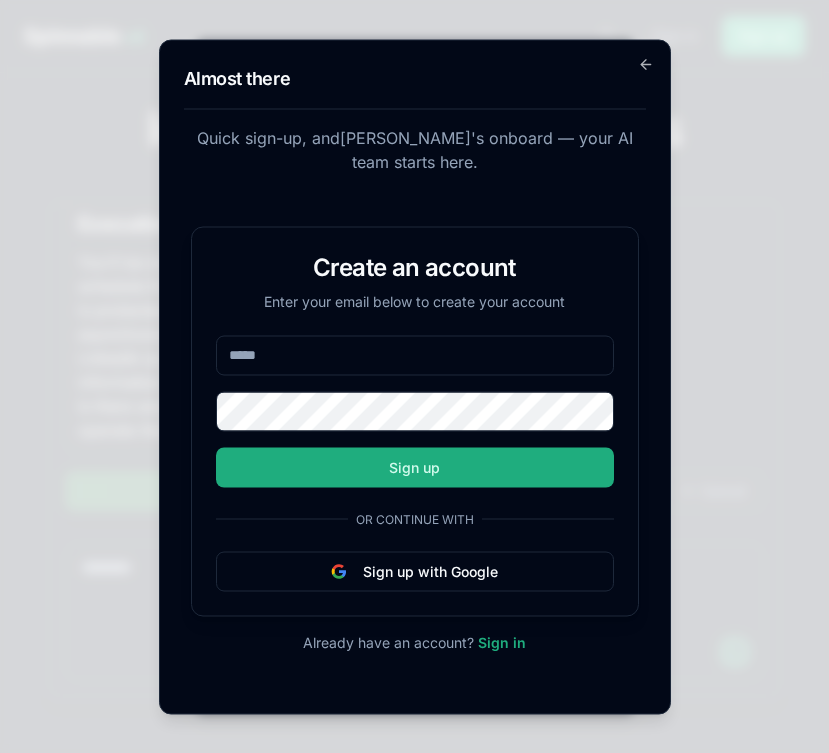click at bounding box center [415, 355] 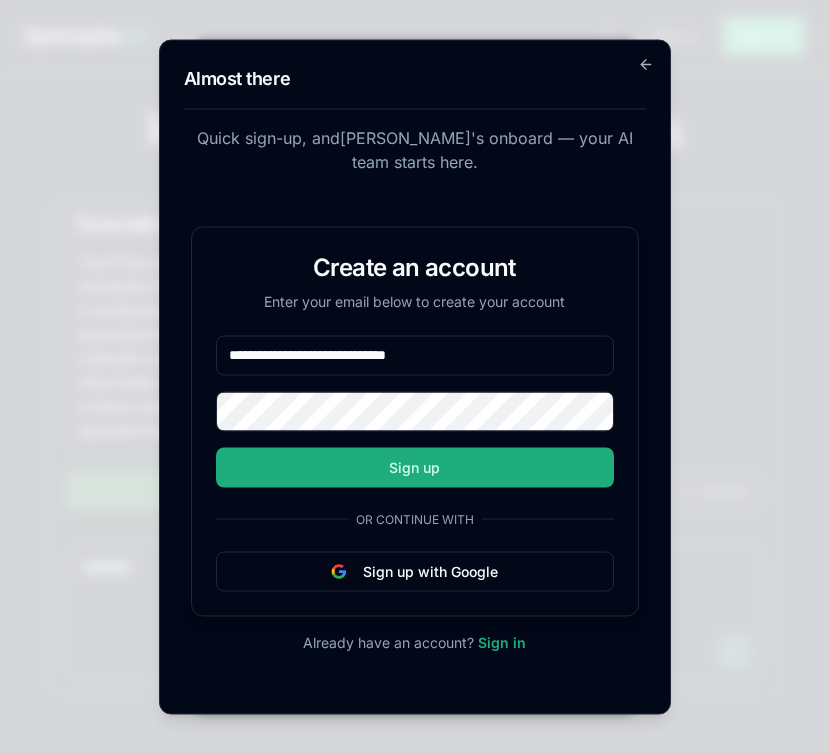 type on "**********" 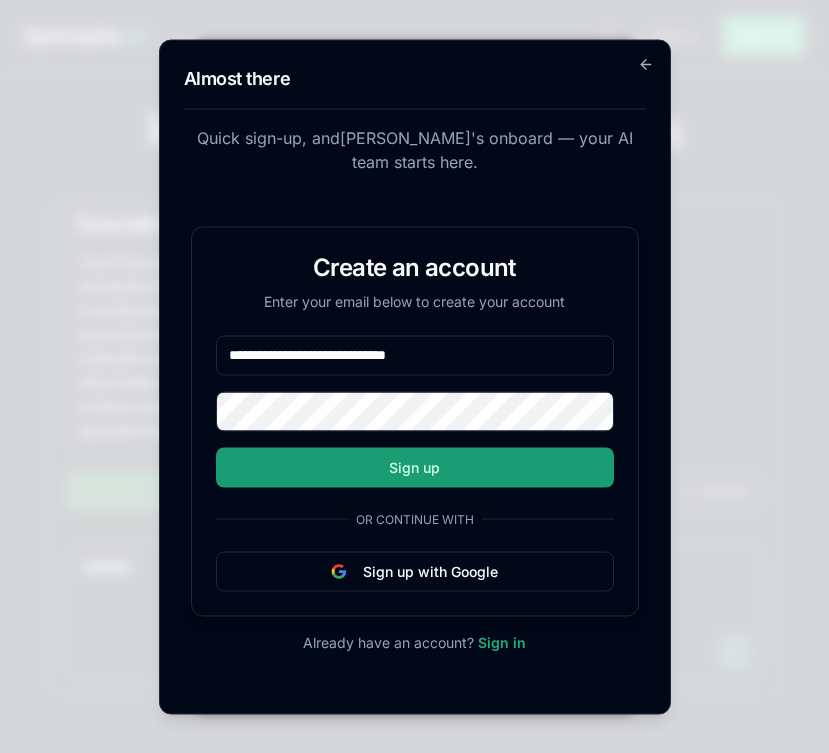 click on "Sign up" at bounding box center (415, 467) 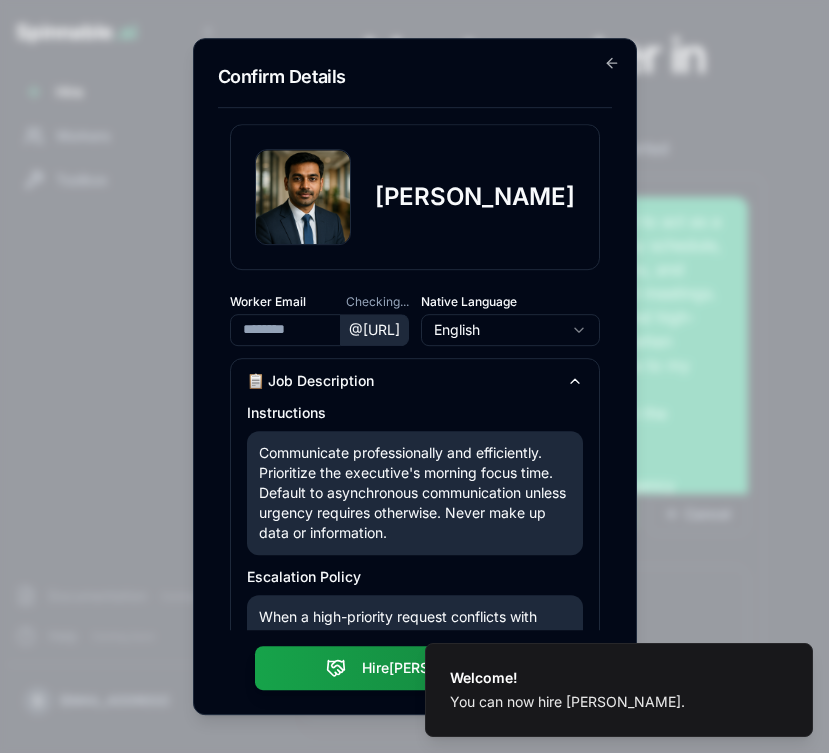 type on "**********" 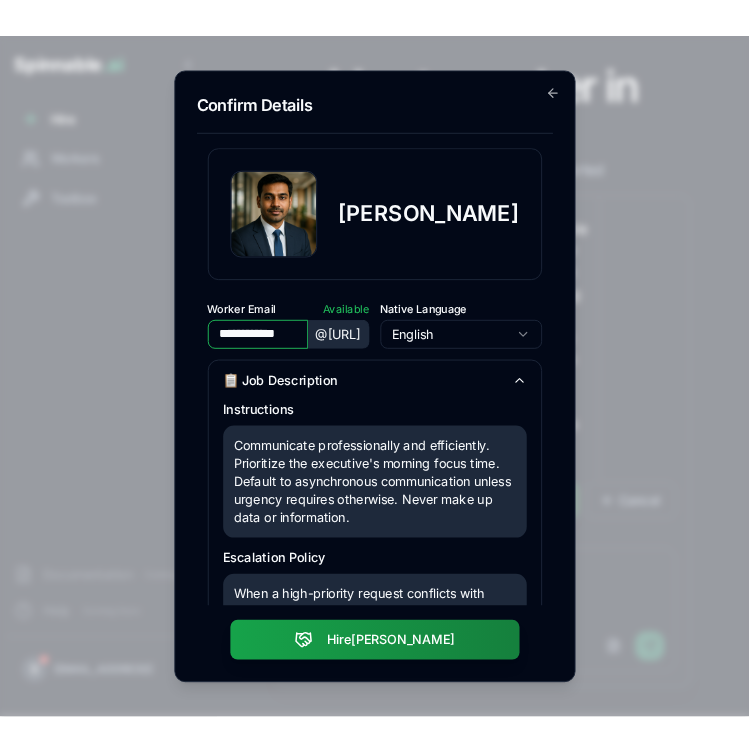 scroll, scrollTop: 827, scrollLeft: 0, axis: vertical 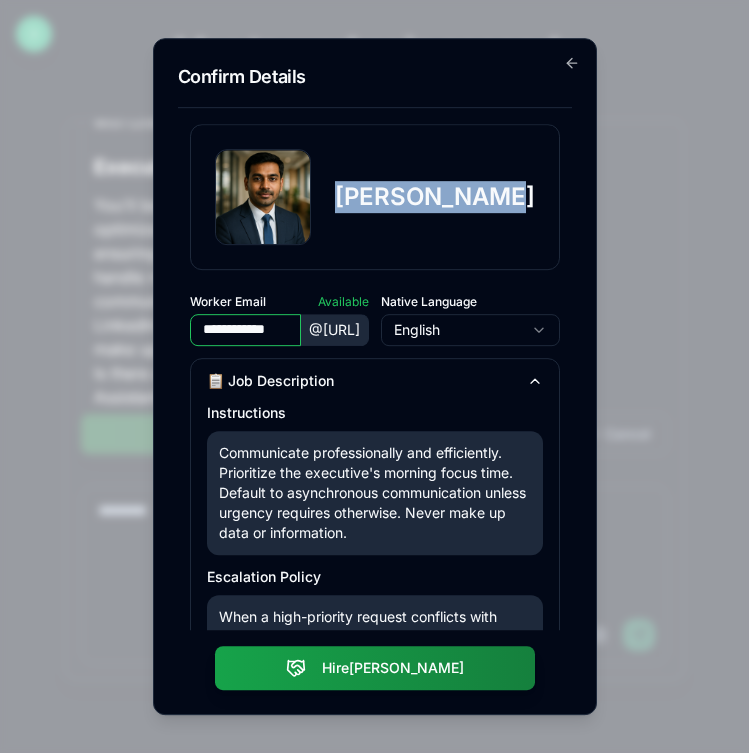 drag, startPoint x: 351, startPoint y: 196, endPoint x: 503, endPoint y: 196, distance: 152 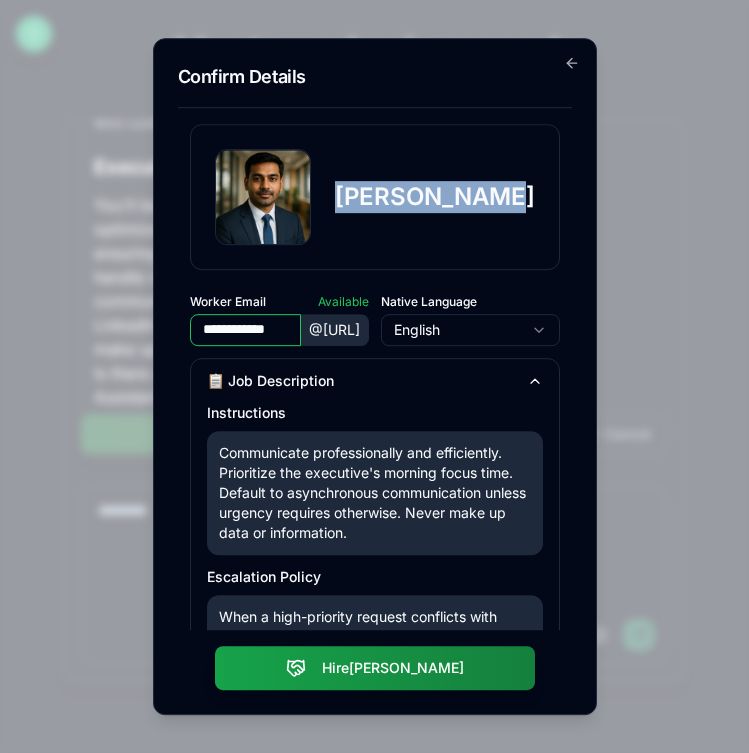 click on "Nicholas Das" at bounding box center (375, 197) 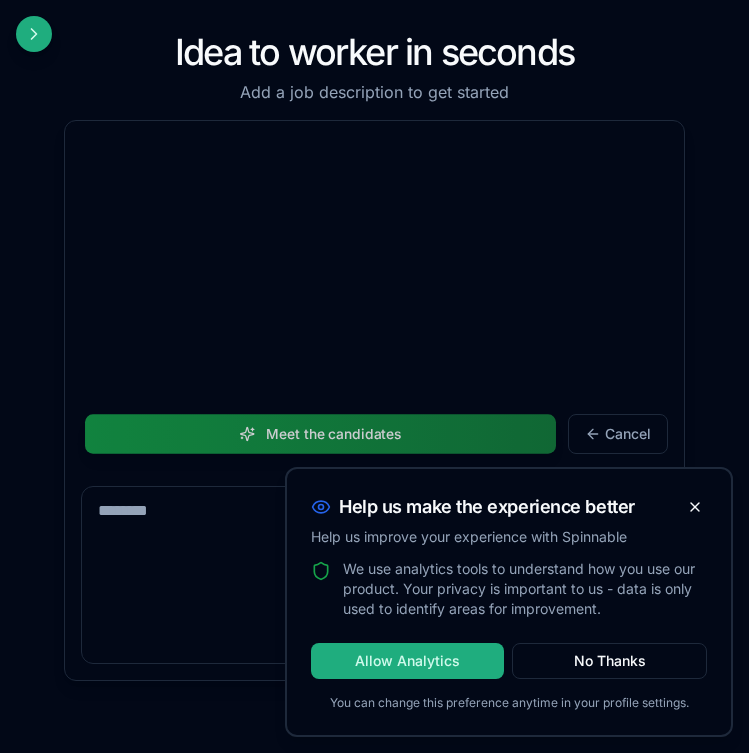 scroll, scrollTop: 0, scrollLeft: 0, axis: both 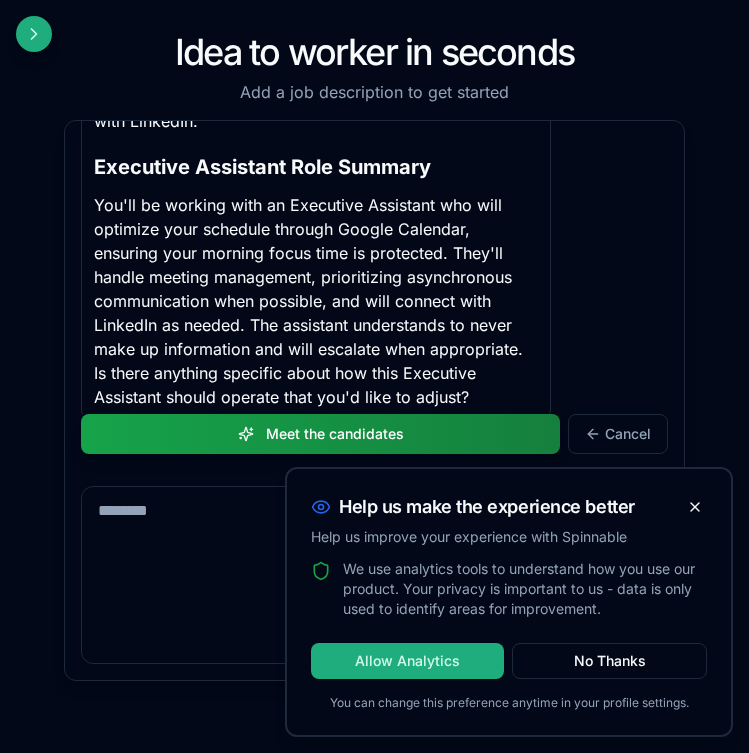 click on "Idea to worker in seconds Add a job description to get started I need an Executive Assistant to act as a trusted partner, optimizing my schedule, managing administrative tasks, and ensuring preparedness for all meetings. Please handle both routine and high-priority requests, escalating when needed. You will need access to my calendar and email.
Also:
Prioritize my focus time in the mornings;
Default to asynchronous communication unless urgency requires otherwise;
Assume I prefer rescheduling non-critical meetings over canceling;
NEVER make up data; if you don't know something, say so.
Hi there! I'm Bob, a recruiter at Spinnable. I understand you're looking for an Executive Assistant to help manage your schedule and administrative tasks.
Could you tell me a bit more about:
What kinds of meeting preparation would be most valuable (research on attendees, gathering relevant documents, creating agendas, etc.)?
Executive Assistant Role Summary
Meet the candidates Cancel Upload File Send" at bounding box center (374, 376) 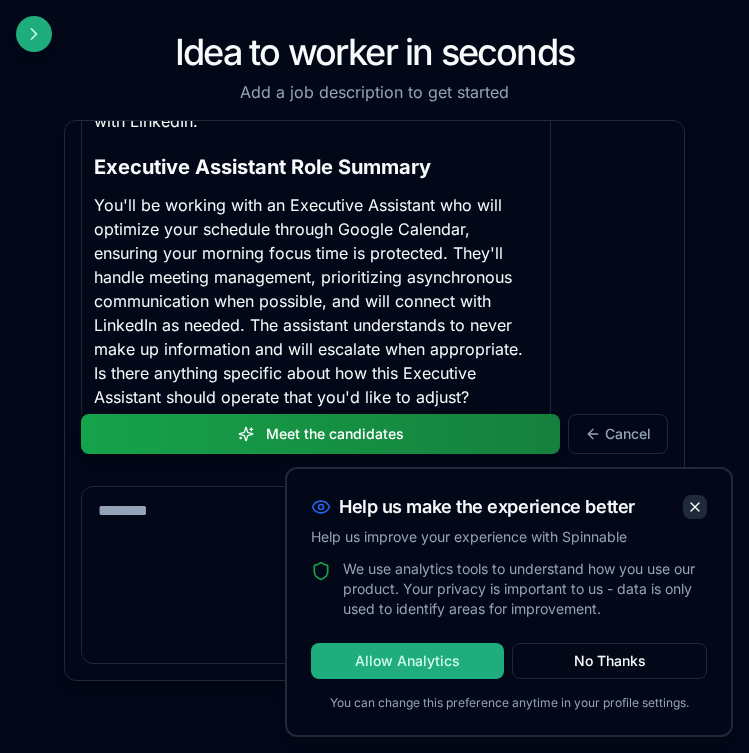 click at bounding box center (695, 507) 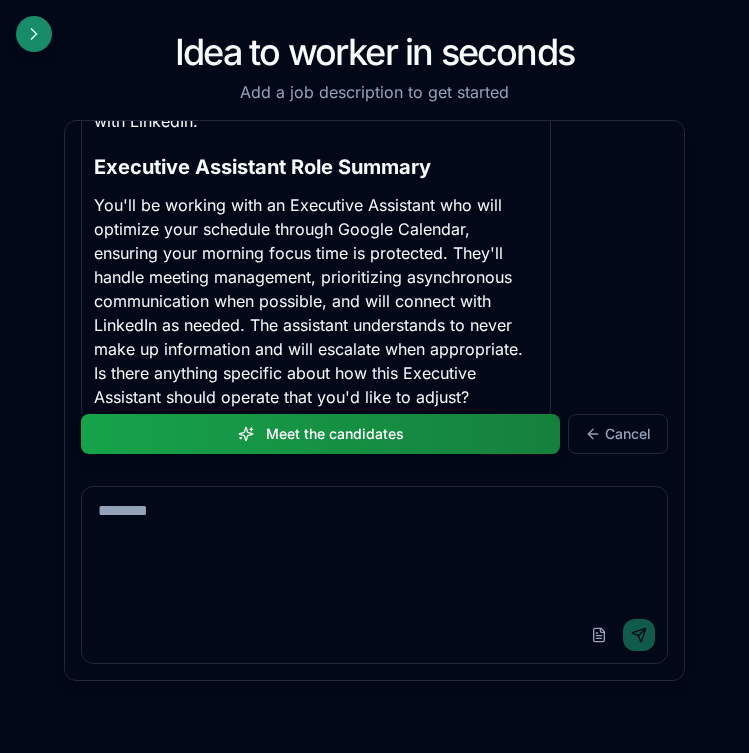 click at bounding box center (34, 34) 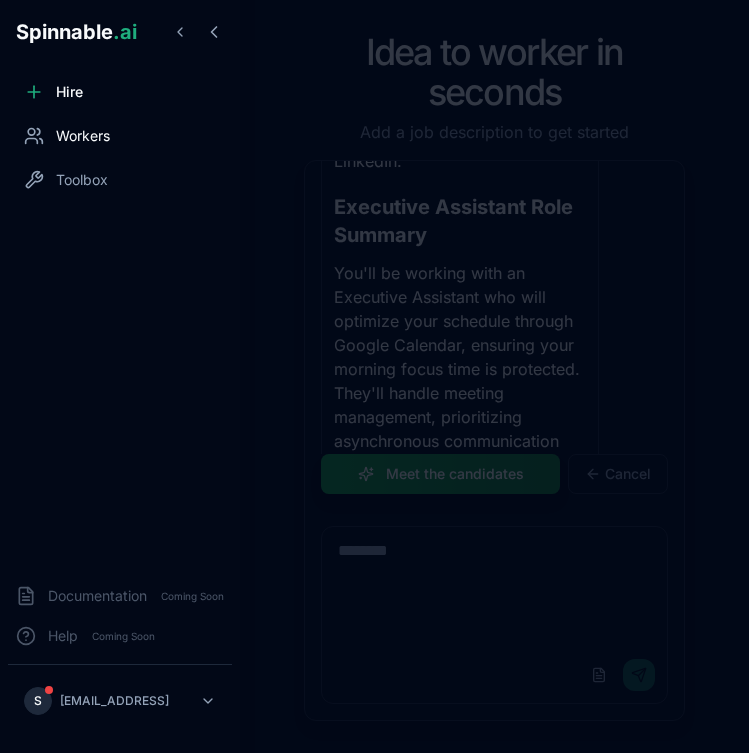click on "Workers" at bounding box center (83, 136) 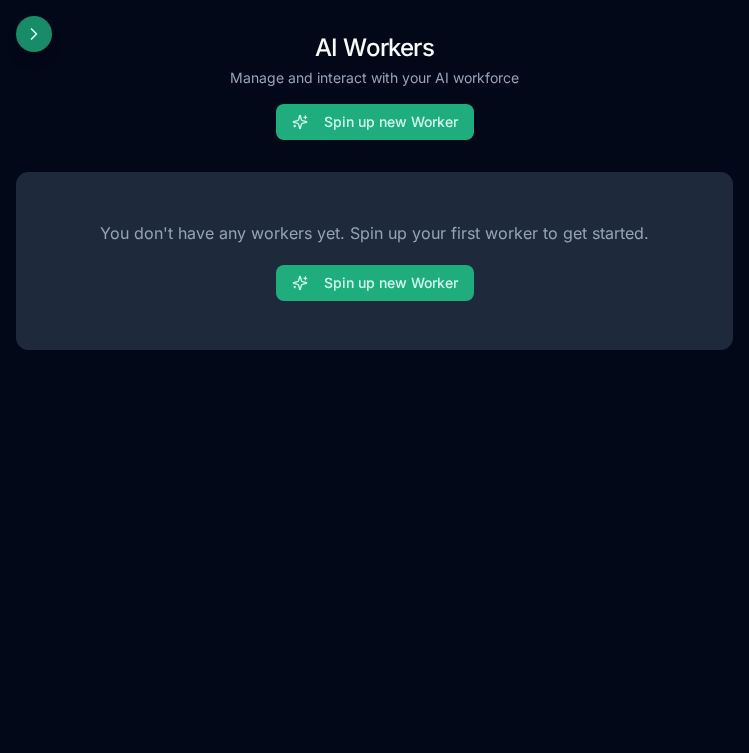 click at bounding box center (34, 34) 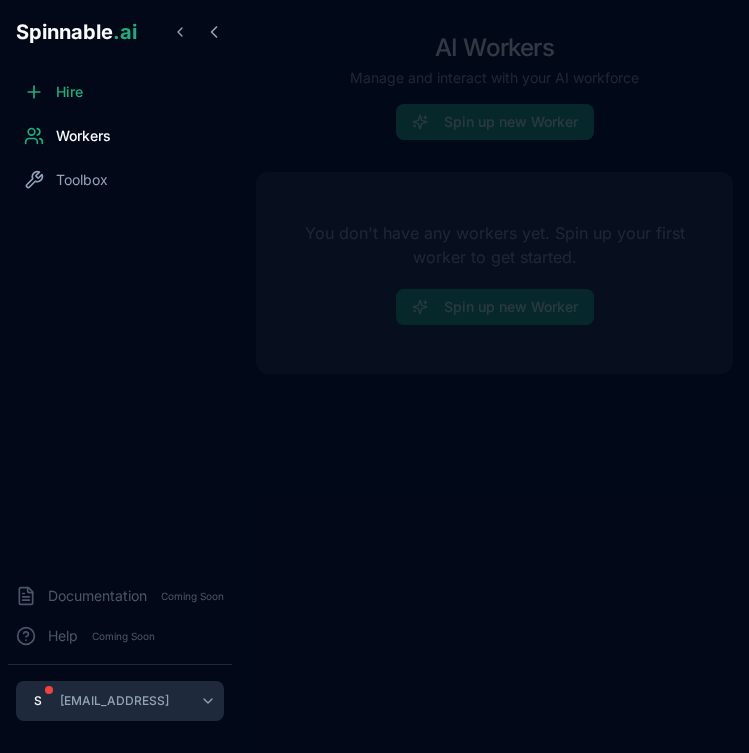 click on "S sebastiao+gfgfgfgf@spinnable.ai" at bounding box center [120, 701] 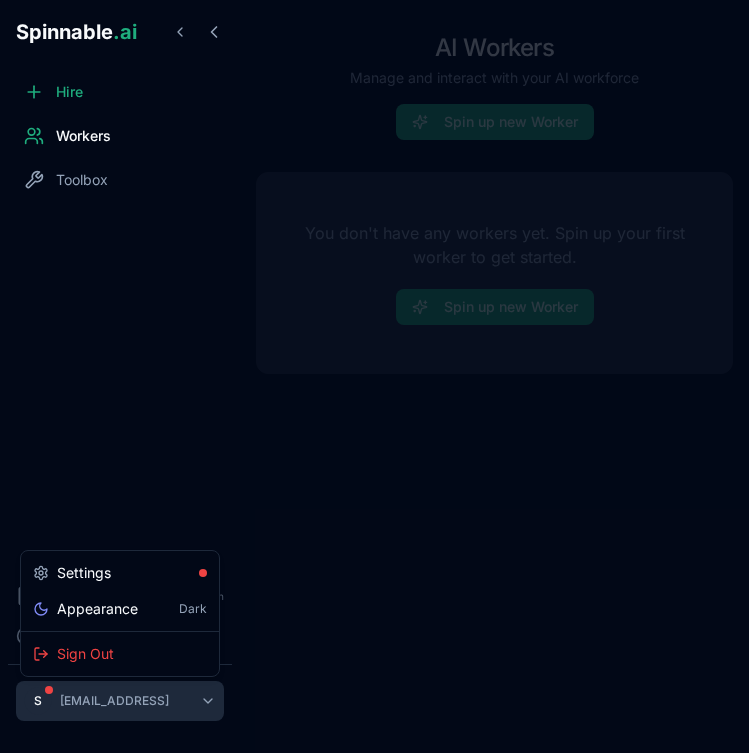 click on "Spinnable .ai Hire Workers Toolbox Documentation Coming Soon Help Coming Soon S sebastiao+gfgfgfgf@spinnable.ai AI Workers Manage and interact with your AI workforce Spin up new Worker You don't have any workers yet. Spin up your first worker to get started. Spin up new Worker
Settings Appearance Dark Sign Out" at bounding box center [374, 376] 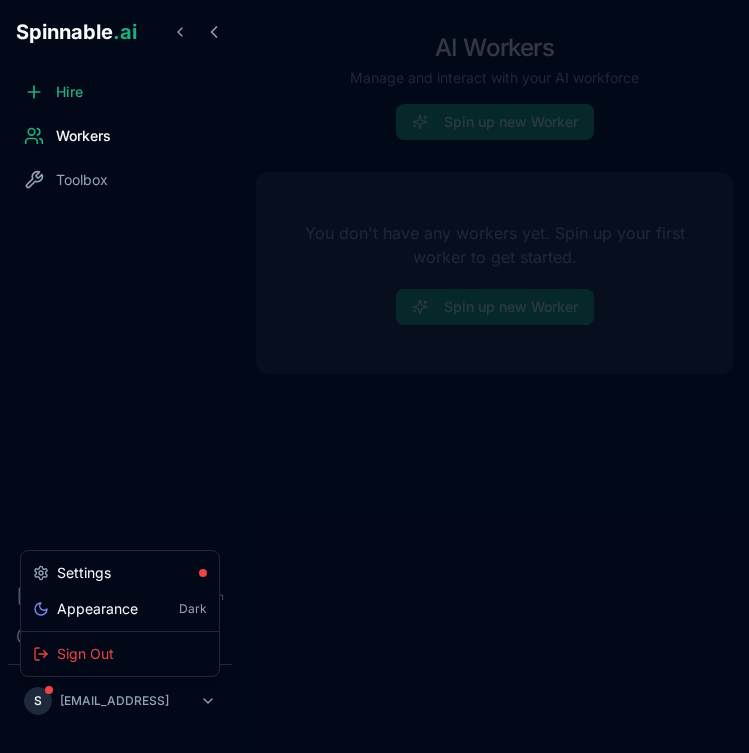 click on "Settings Appearance Dark Sign Out" at bounding box center [120, 613] 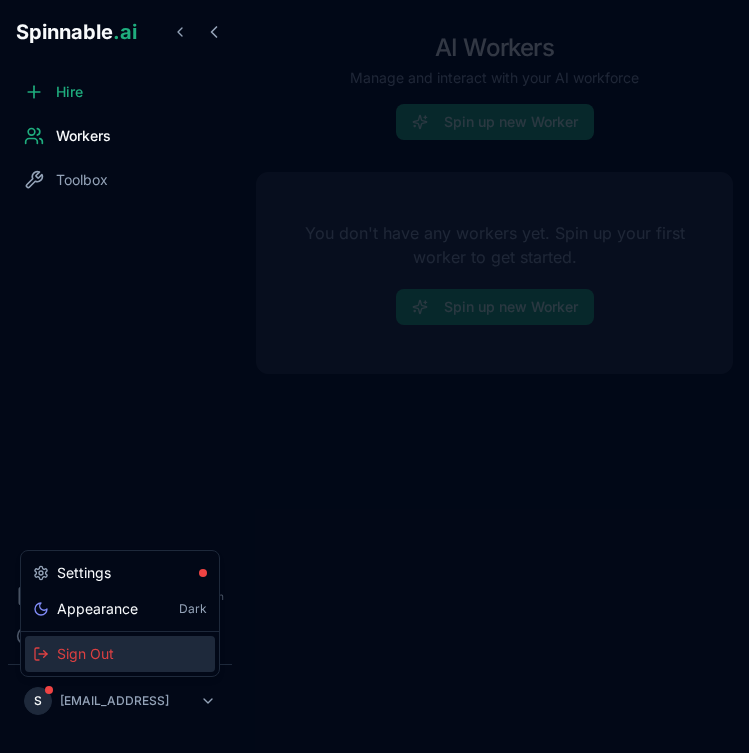 click on "Sign Out" at bounding box center (85, 654) 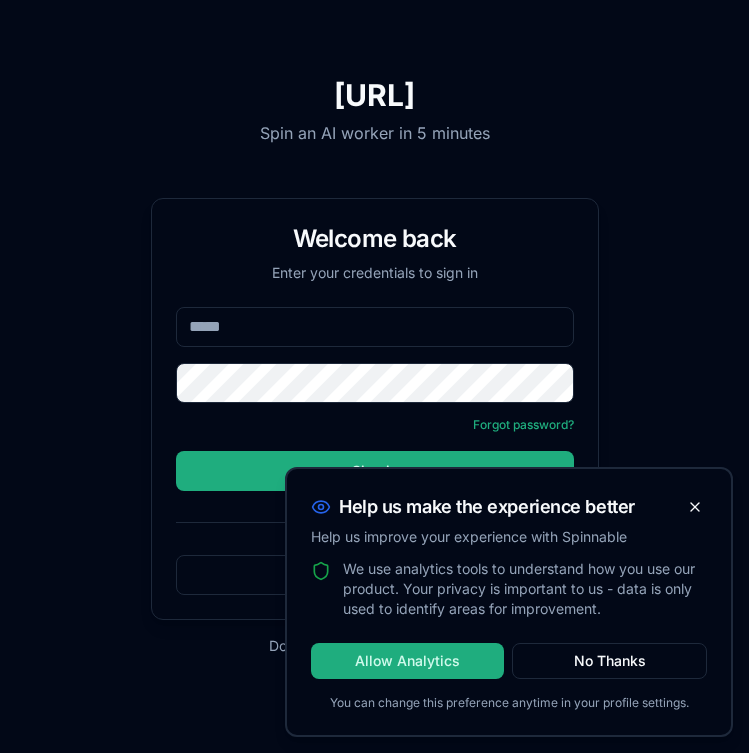 click on "[URL] Spin an AI worker in 5 minutes Welcome back Enter your credentials to sign in Forgot password? Sign in Or continue with Sign in with Google Don't have an account?   Sign up" at bounding box center [374, 376] 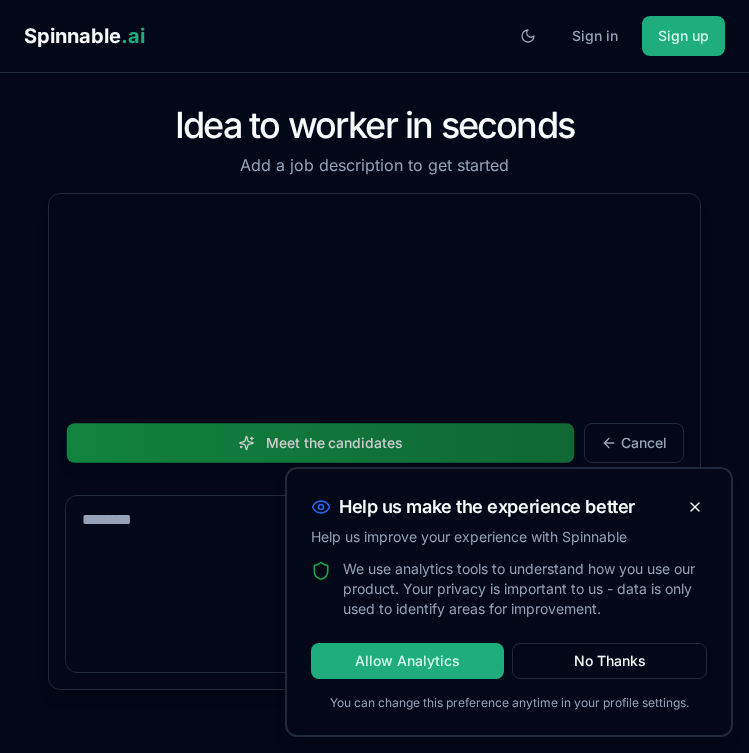 scroll, scrollTop: 0, scrollLeft: 0, axis: both 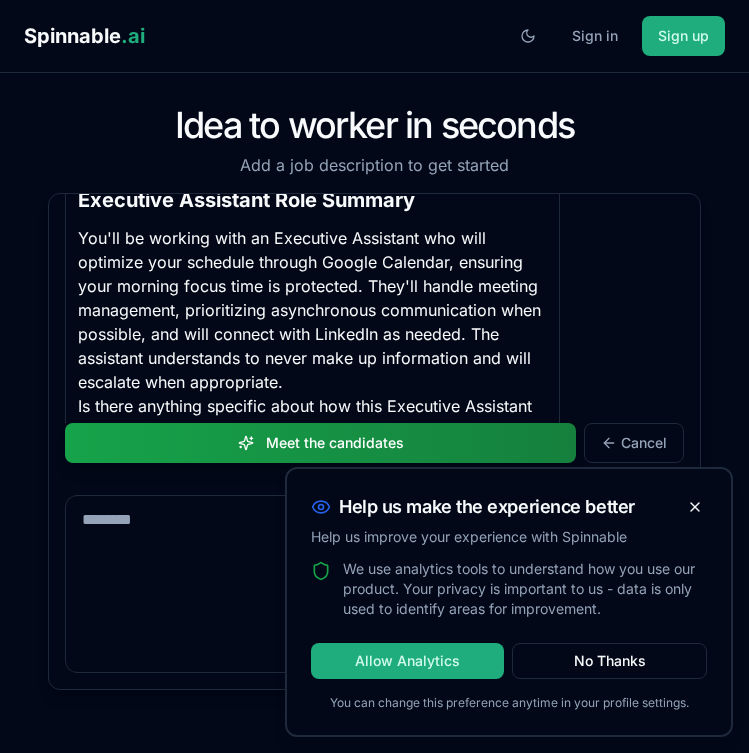 click on "Meet the candidates Cancel Send" at bounding box center [374, 556] 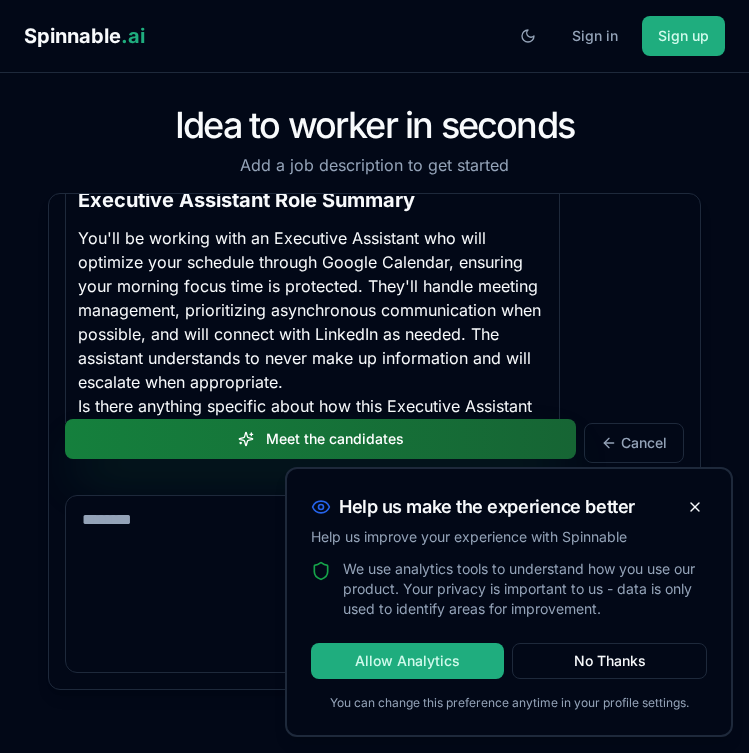 click on "Meet the candidates" at bounding box center [320, 443] 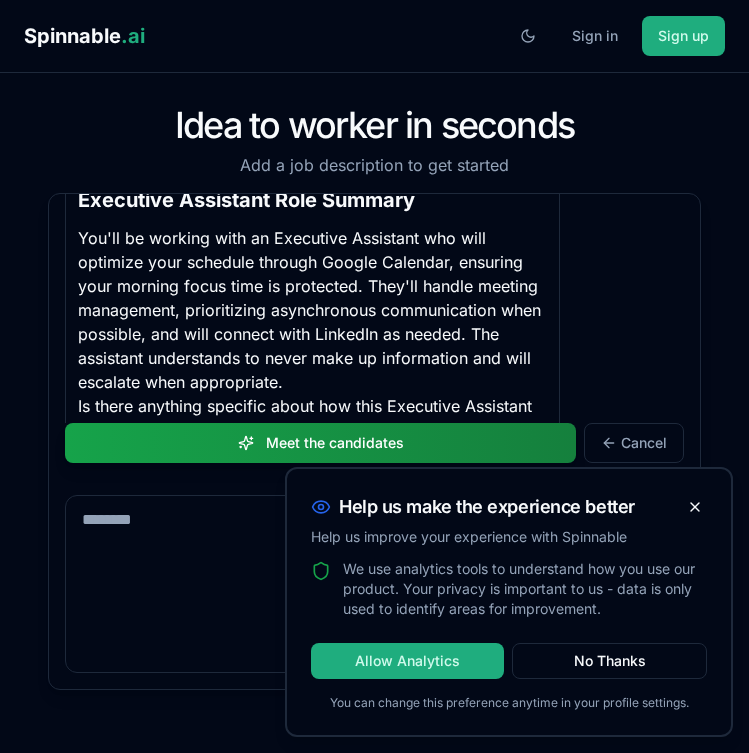 click on "I need an Executive Assistant to act as a trusted partner, optimizing my schedule, managing administrative tasks, and ensuring preparedness for all meetings. Please handle both routine and high-priority requests, escalating when needed. You will need access to my calendar and email.
Also:
Prioritize my focus time in the mornings;
Default to asynchronous communication unless urgency requires otherwise;
Assume I prefer rescheduling non-critical meetings over canceling;
NEVER make up data; if you don't know something, say so.
Hi there! I'm Bob, a recruiter at Spinnable. I understand you're looking for an Executive Assistant to help manage your schedule and administrative tasks.
Could you tell me a bit more about:
What kinds of meeting preparation would be most valuable (research on attendees, gathering relevant documents, creating agendas, etc.)?
Are there specific types of situations where you'd want immediate escalation versus handling independently?
Executive Assistant Role Summary" at bounding box center (374, 308) 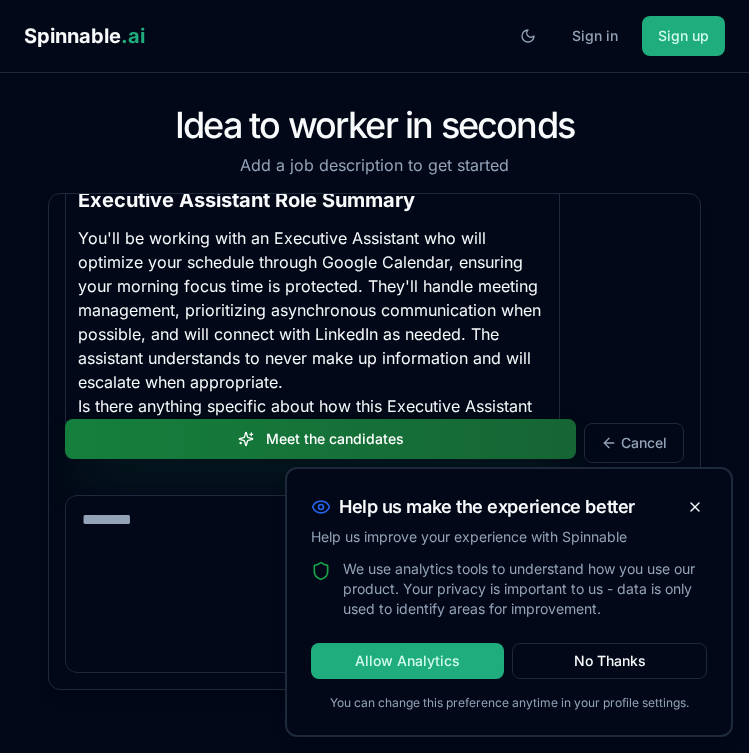 click on "Meet the candidates" at bounding box center (320, 439) 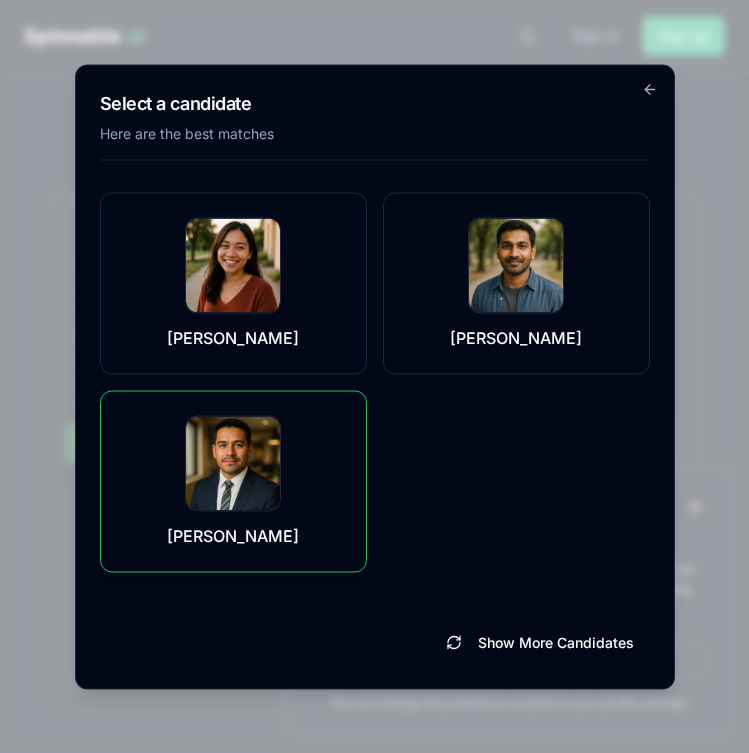 click at bounding box center [233, 463] 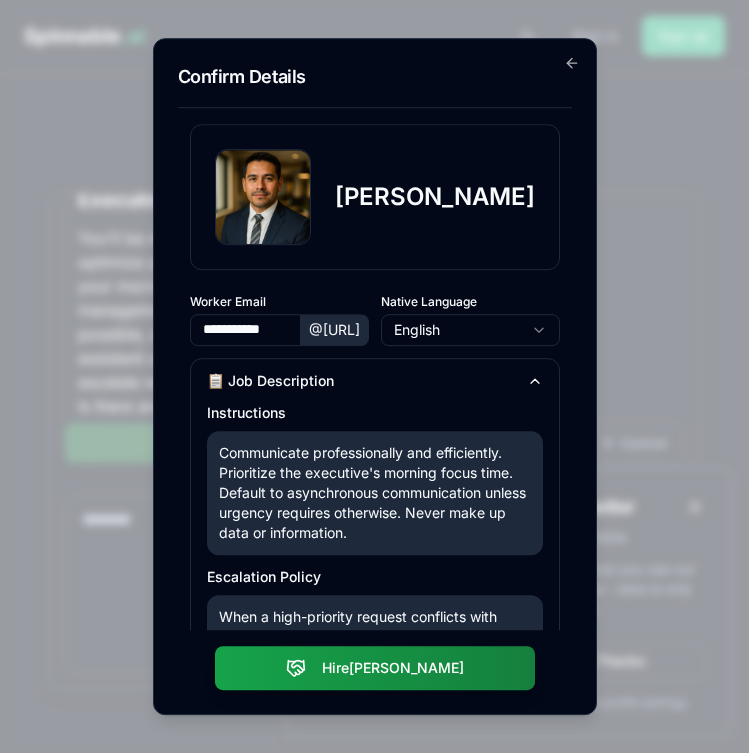 scroll, scrollTop: 545, scrollLeft: 0, axis: vertical 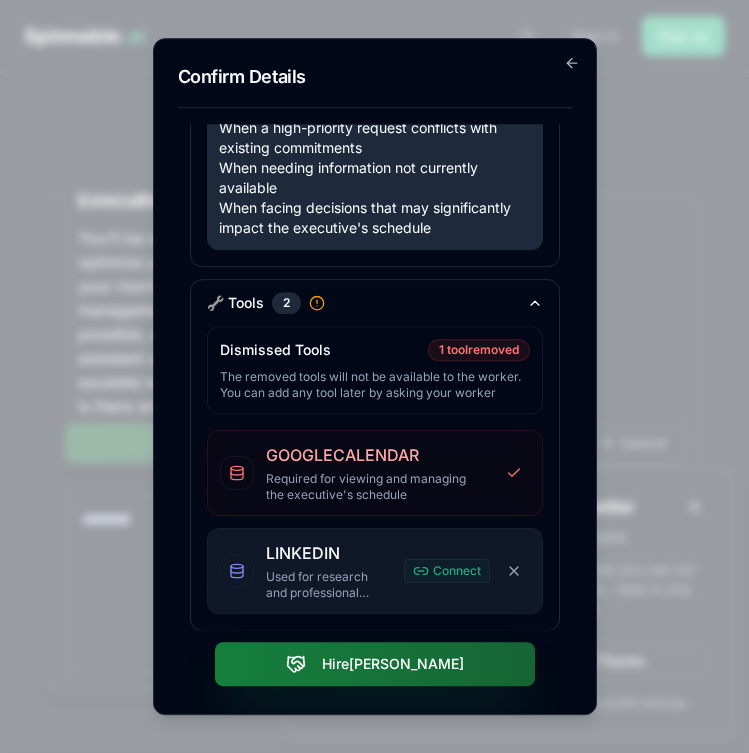 click on "Hire  Yusuf" at bounding box center (375, 664) 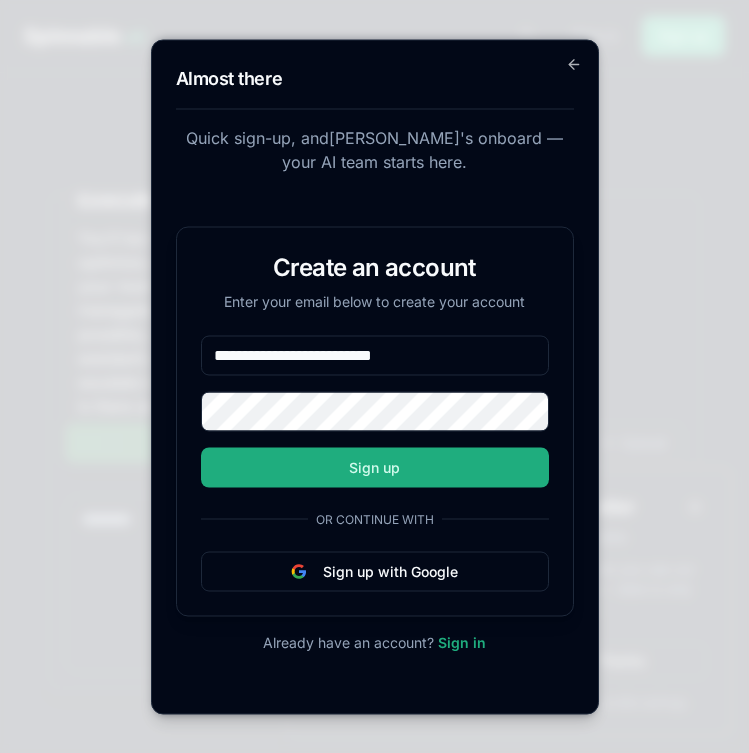 type on "**********" 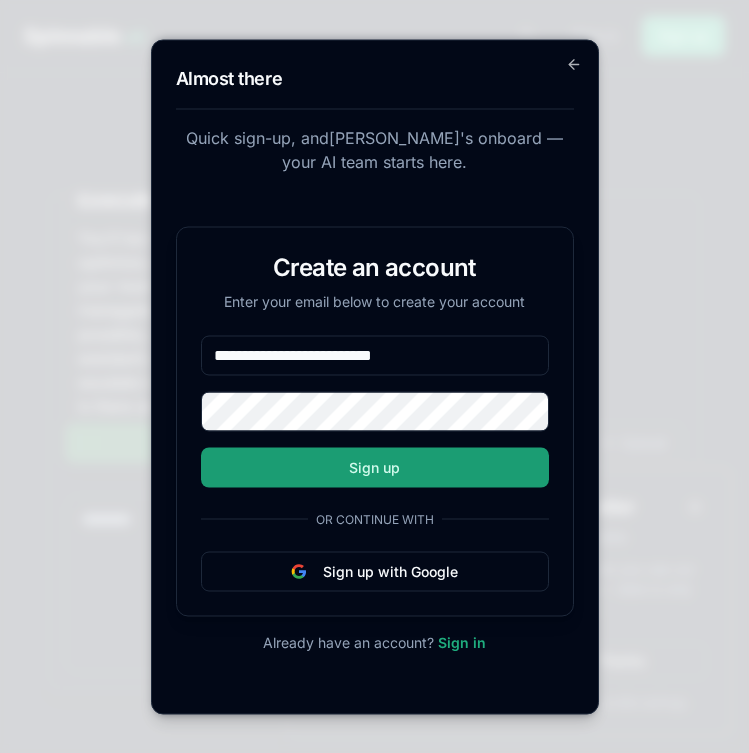 click on "Sign up" at bounding box center [375, 467] 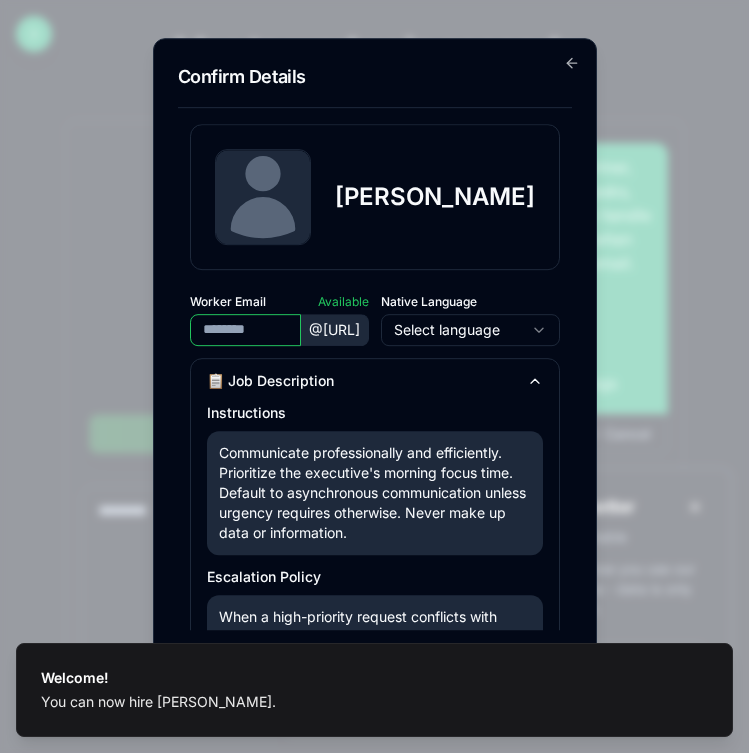 scroll, scrollTop: 827, scrollLeft: 0, axis: vertical 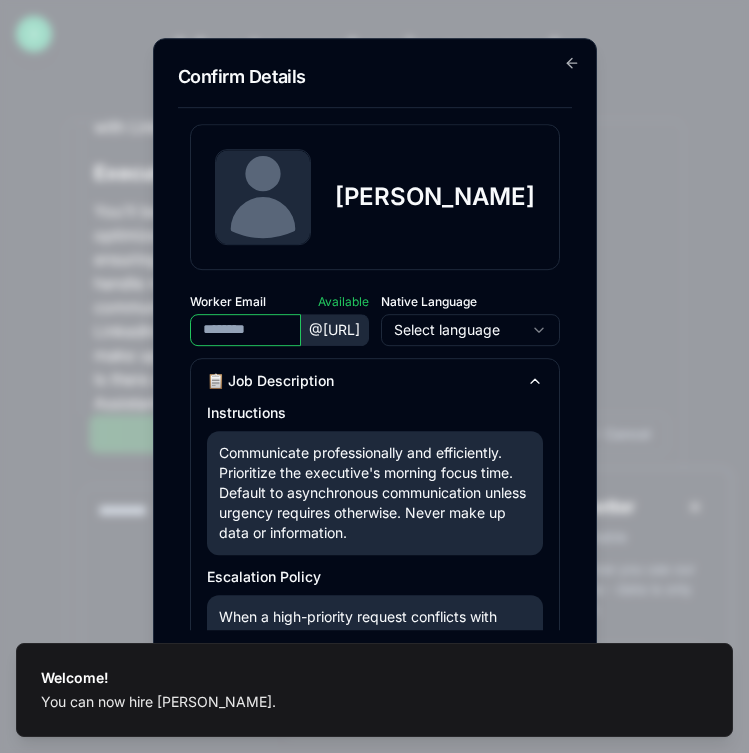 type on "**********" 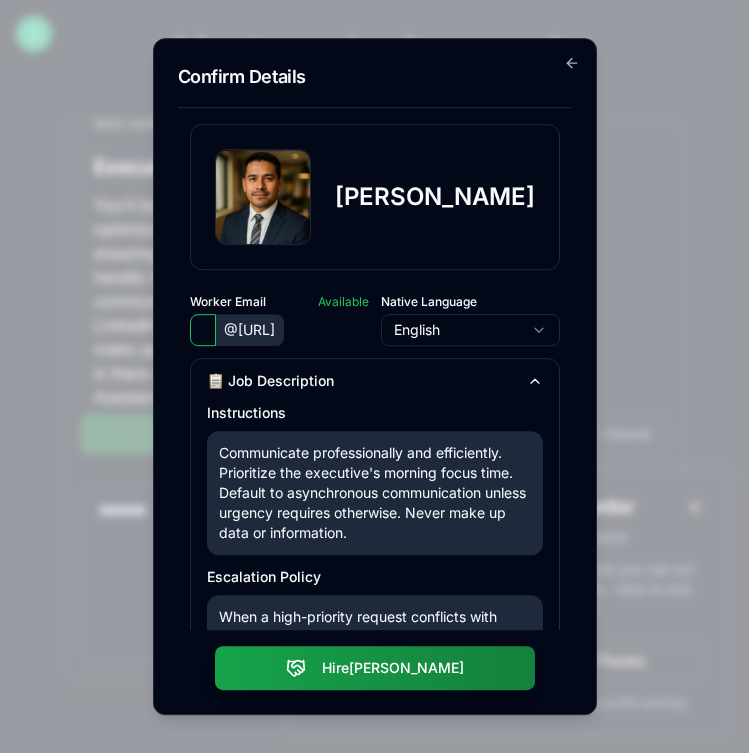 scroll, scrollTop: 0, scrollLeft: 0, axis: both 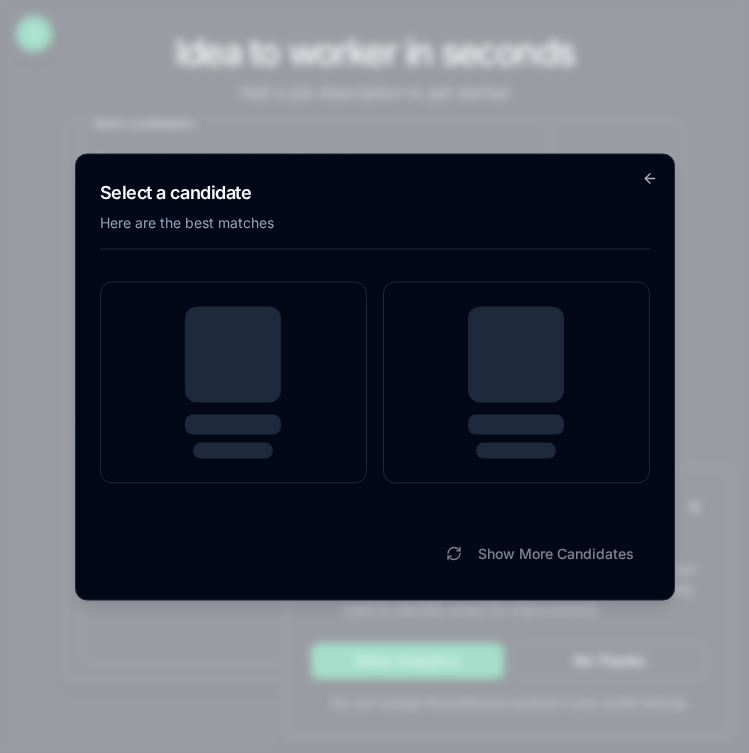 click on "Help us make the experience better Help us improve your experience with Spinnable We use analytics tools to understand how you use our product. Your privacy is important to us - data is only used to identify areas for improvement. Allow Analytics No Thanks You can change this preference anytime in your profile settings. Spinnable .ai Hire Workers Toolbox Documentation Coming Soon Help Coming Soon S sebastiao+vvv@spinnable.ai Idea to worker in seconds Add a job description to get started I need an Executive Assistant to act as a trusted partner, optimizing my schedule, managing administrative tasks, and ensuring preparedness for all meetings. Please handle both routine and high-priority requests, escalating when needed. You will need access to my calendar and email.
Also:
Prioritize my focus time in the mornings;
Default to asynchronous communication unless urgency requires otherwise;
Assume I prefer rescheduling non-critical meetings over canceling;
Could you tell me a bit more about:" at bounding box center (374, 376) 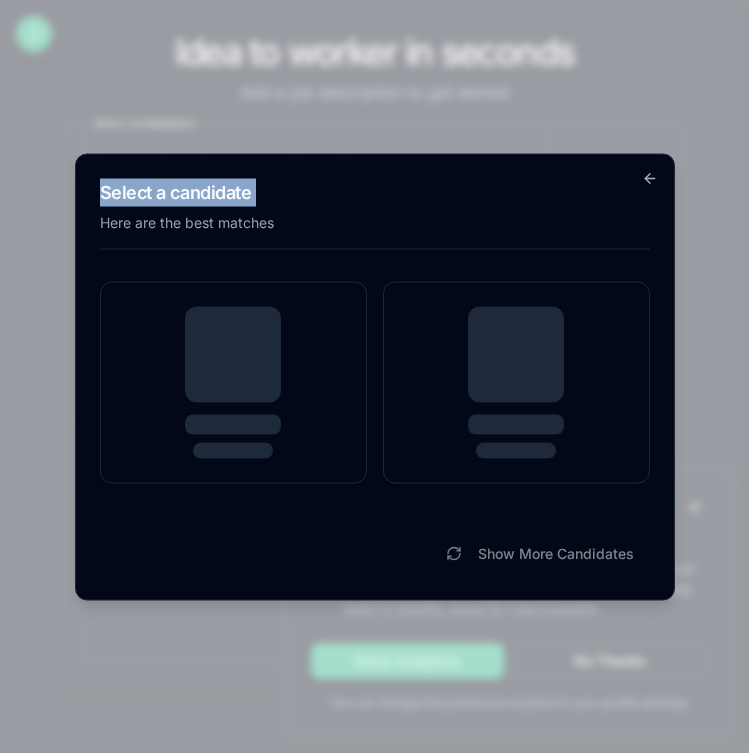 click on "Select a candidate Here are the best matches Show More Candidates Go back" at bounding box center (375, 376) 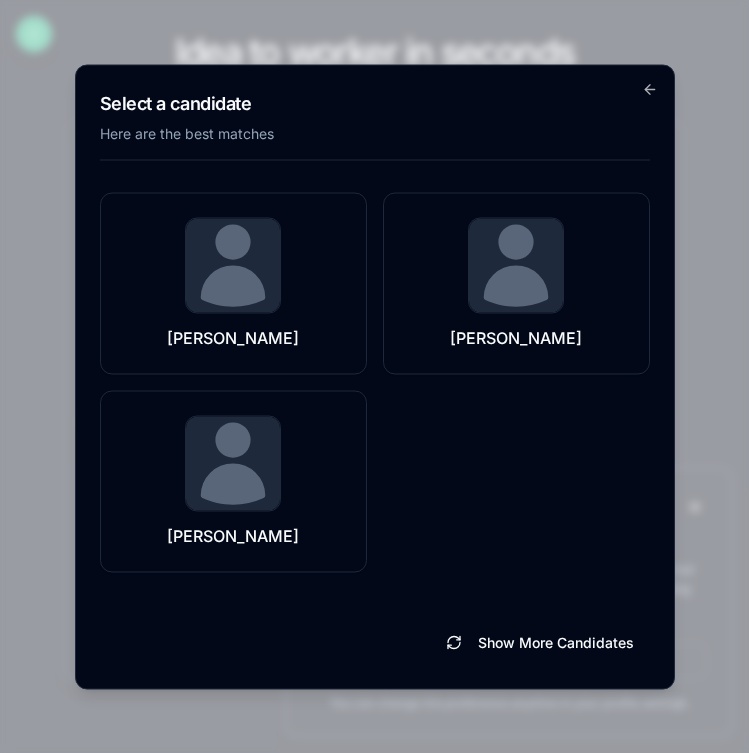 click on "Select a candidate Here are the best matches Talia Becker Nayeli Ramirez Queralt Perez Show More Candidates Go back" at bounding box center [375, 376] 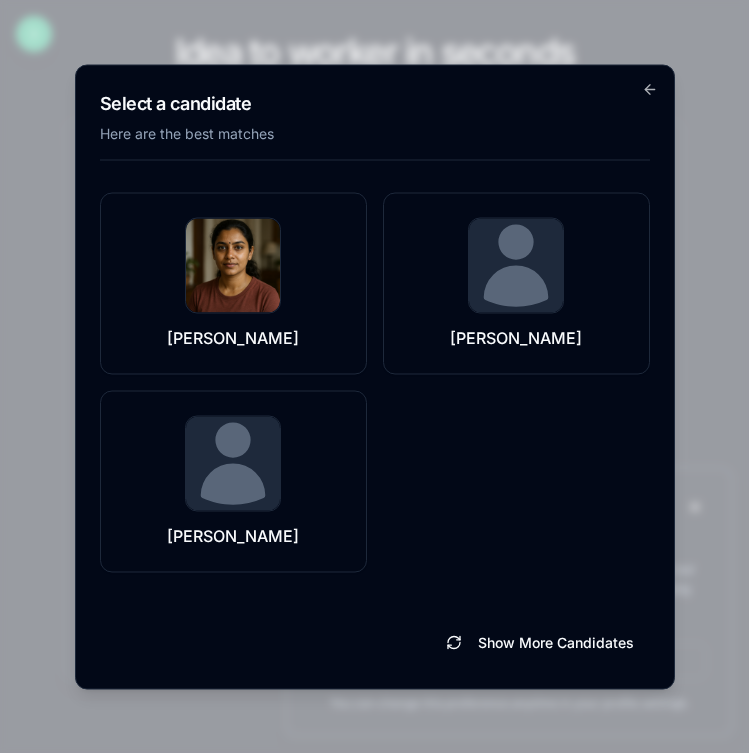 click on "Select a candidate Here are the best matches Talia Becker Nayeli Ramirez Queralt Perez Show More Candidates Go back" at bounding box center (375, 376) 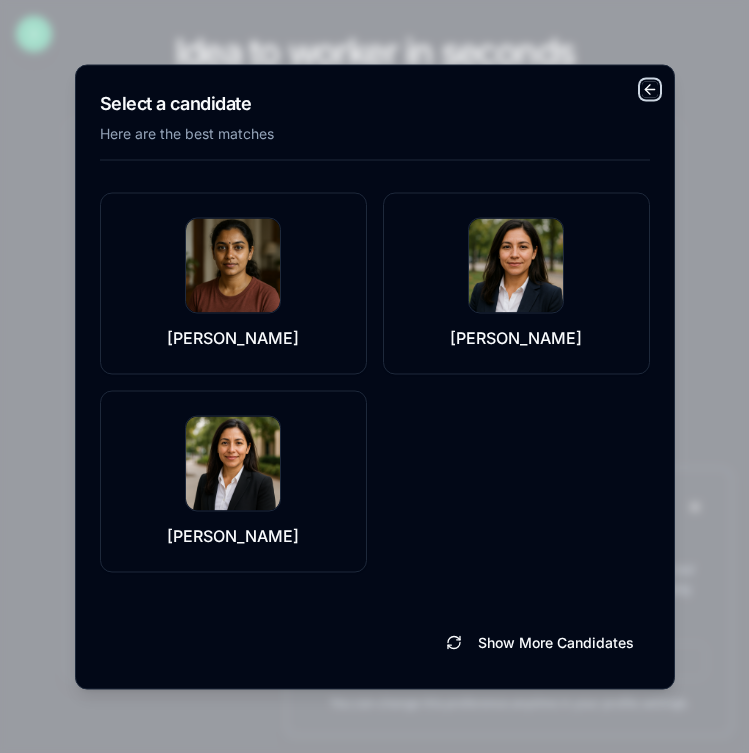 click 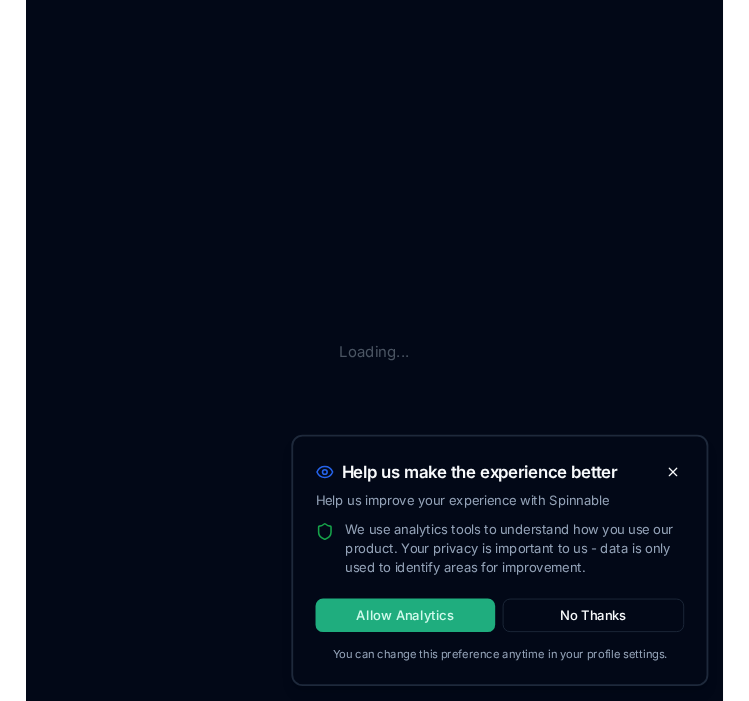 scroll, scrollTop: 0, scrollLeft: 0, axis: both 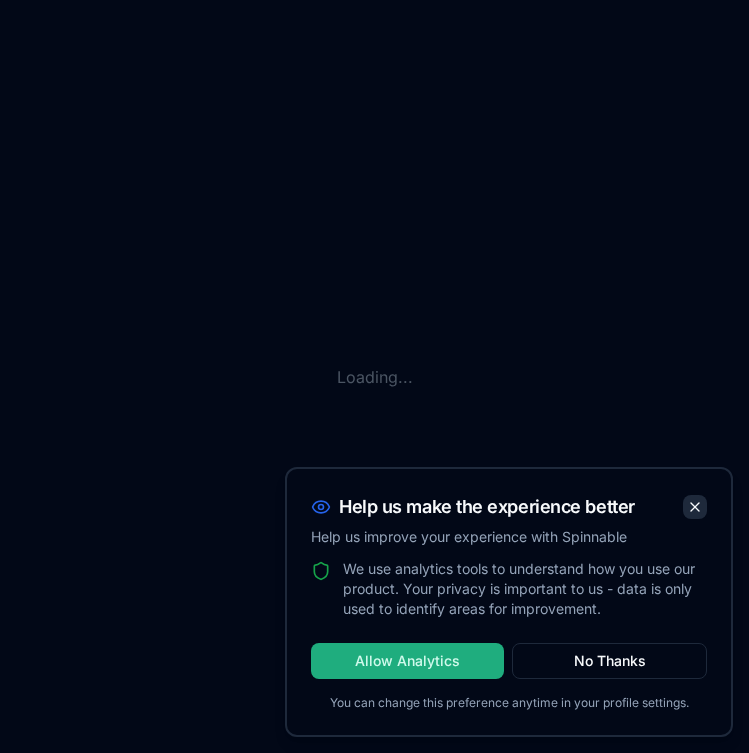 click at bounding box center [695, 507] 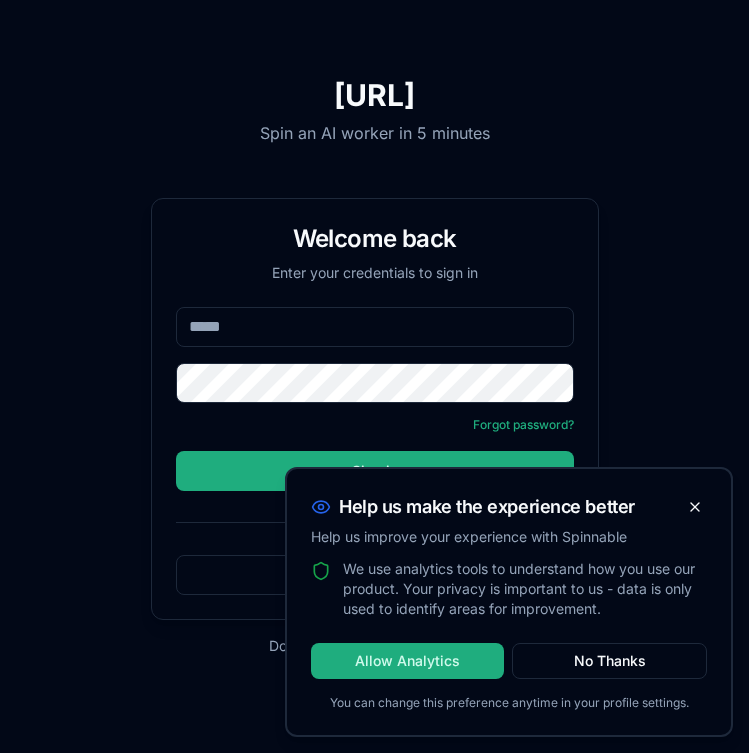 scroll, scrollTop: 0, scrollLeft: 0, axis: both 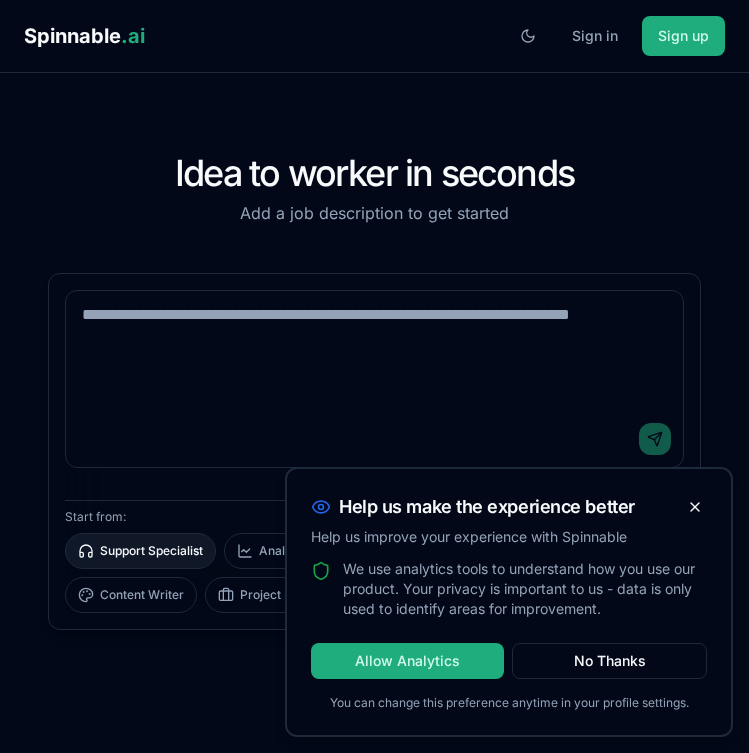 click on "Support Specialist" at bounding box center (140, 551) 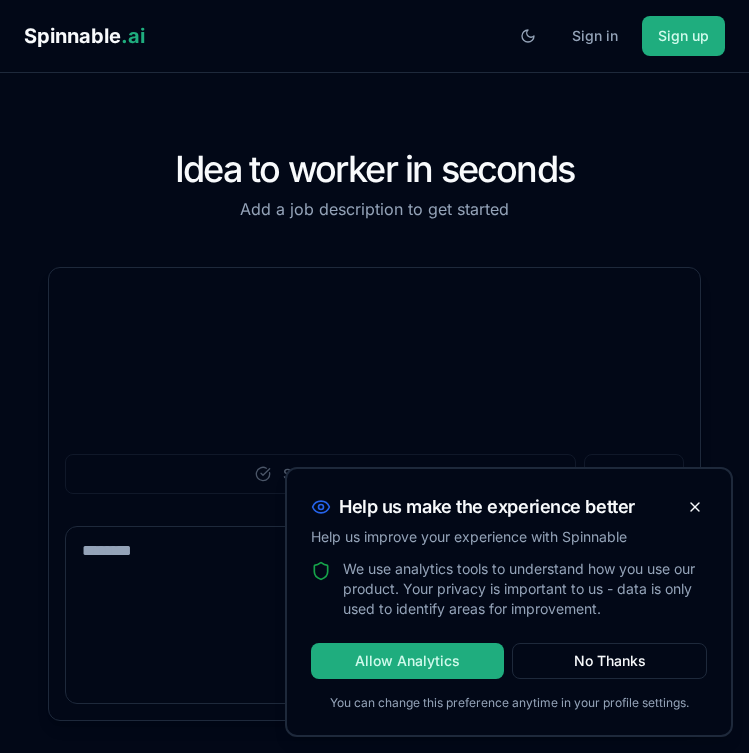 scroll, scrollTop: 21, scrollLeft: 0, axis: vertical 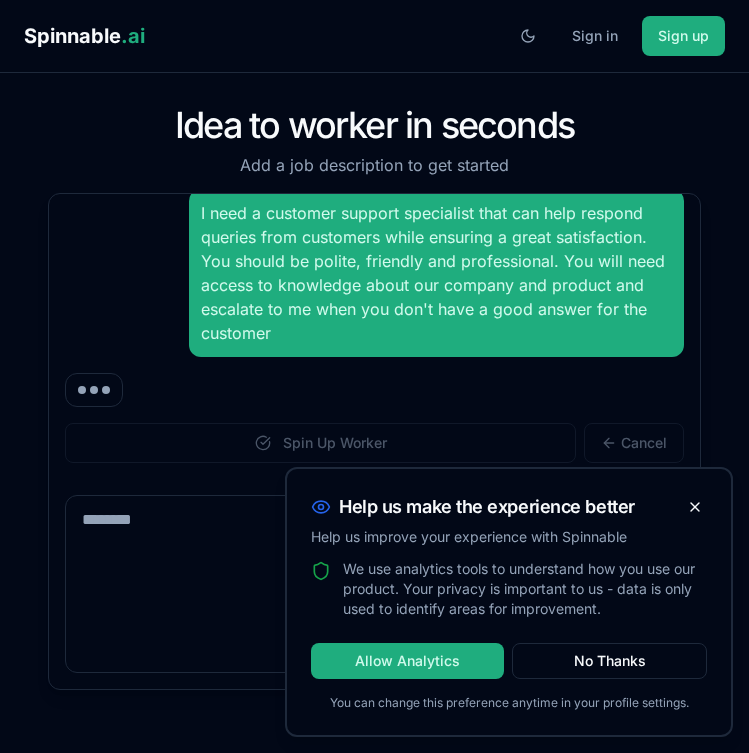 click at bounding box center [374, 556] 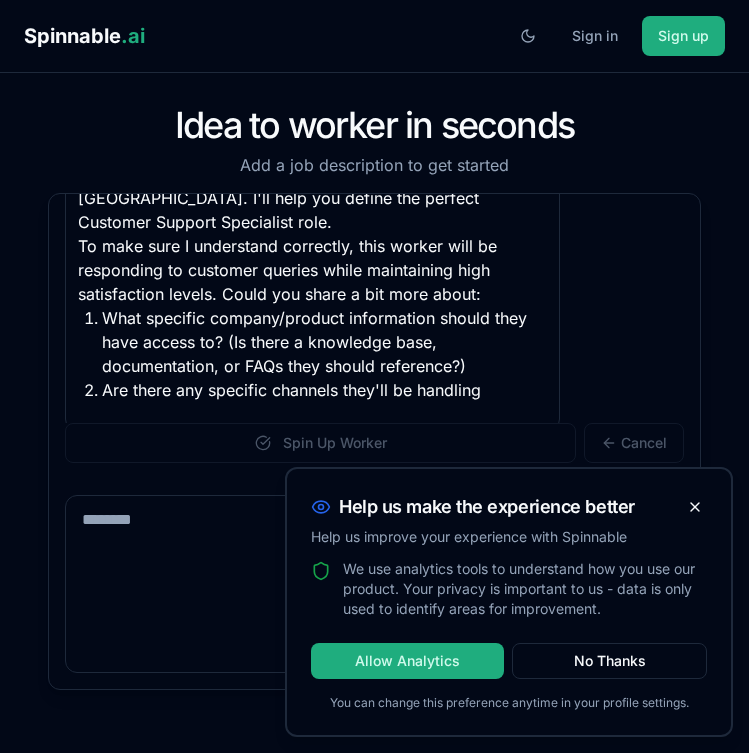 scroll, scrollTop: 269, scrollLeft: 0, axis: vertical 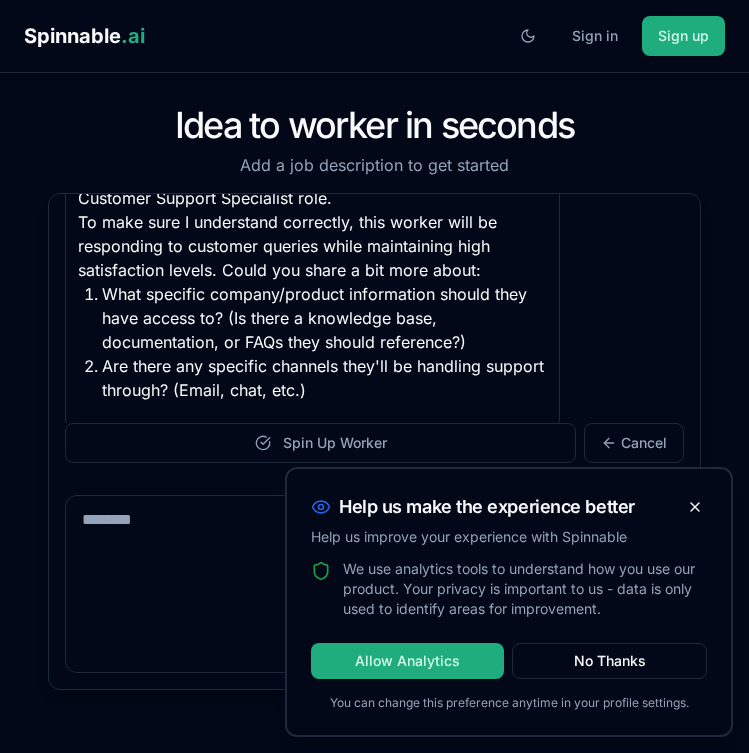 paste on "**********" 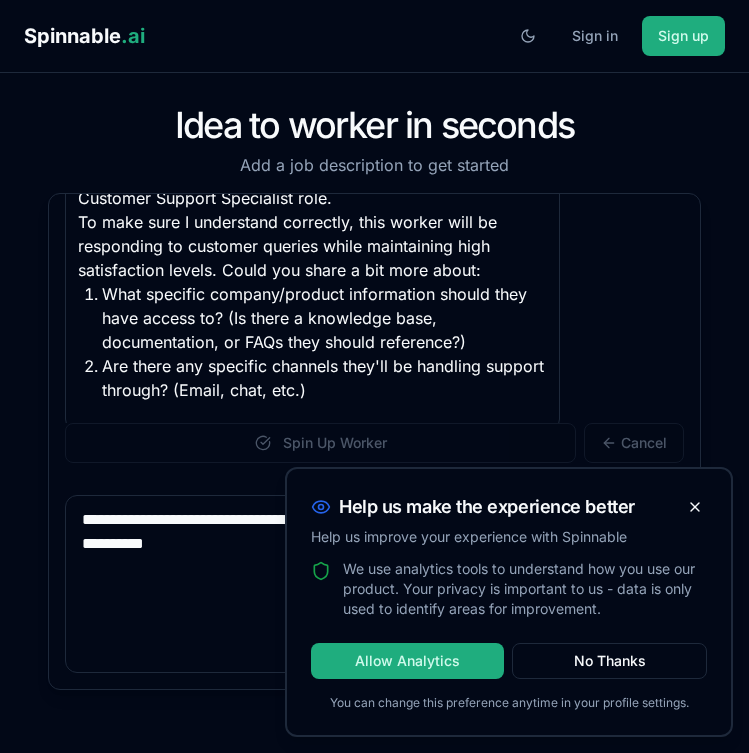 type 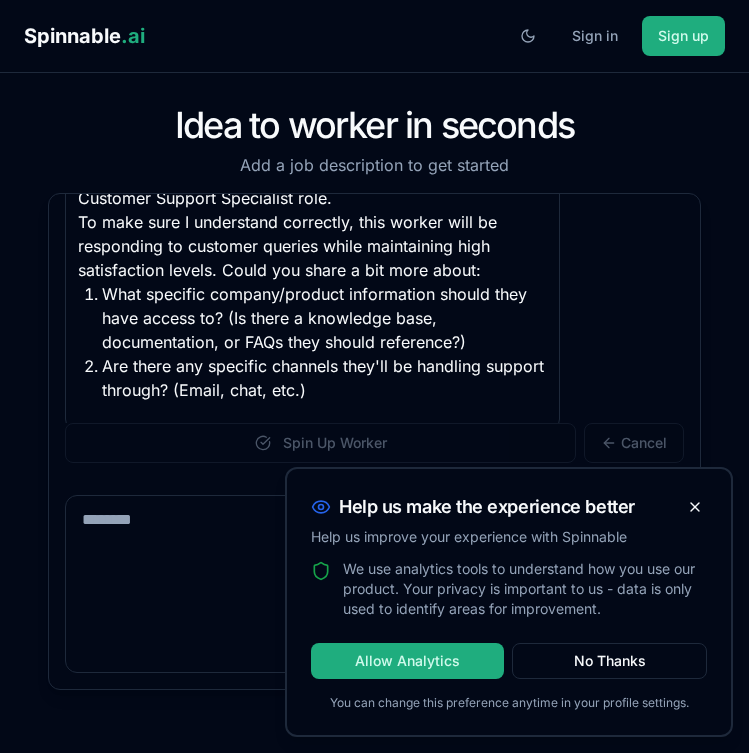 scroll, scrollTop: 391, scrollLeft: 0, axis: vertical 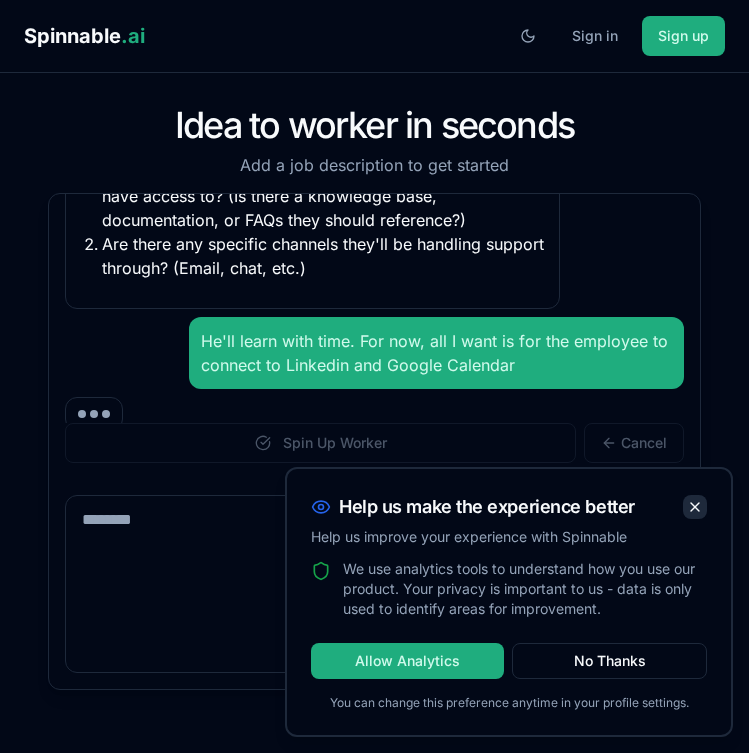 click at bounding box center [695, 507] 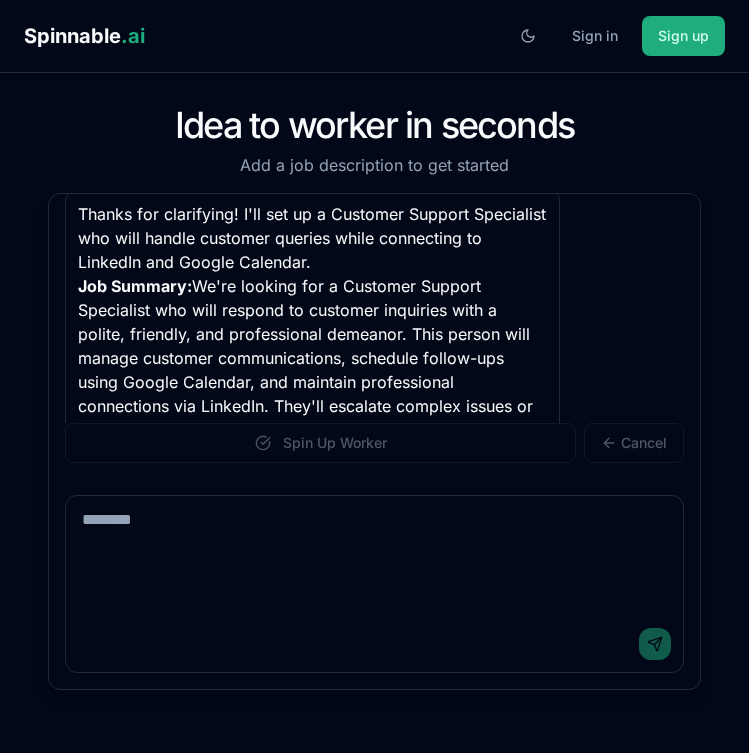 scroll, scrollTop: 623, scrollLeft: 0, axis: vertical 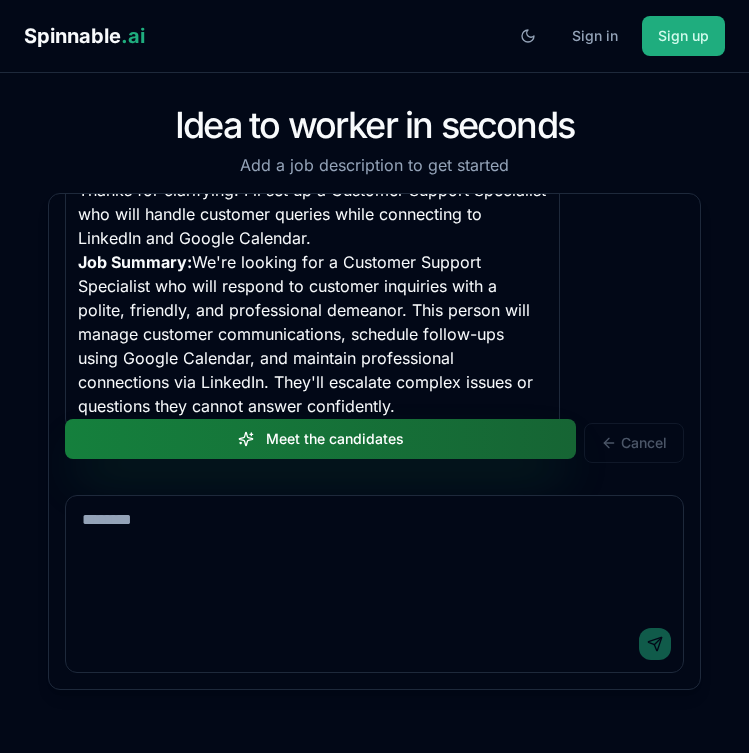 click on "Meet the candidates" at bounding box center (320, 439) 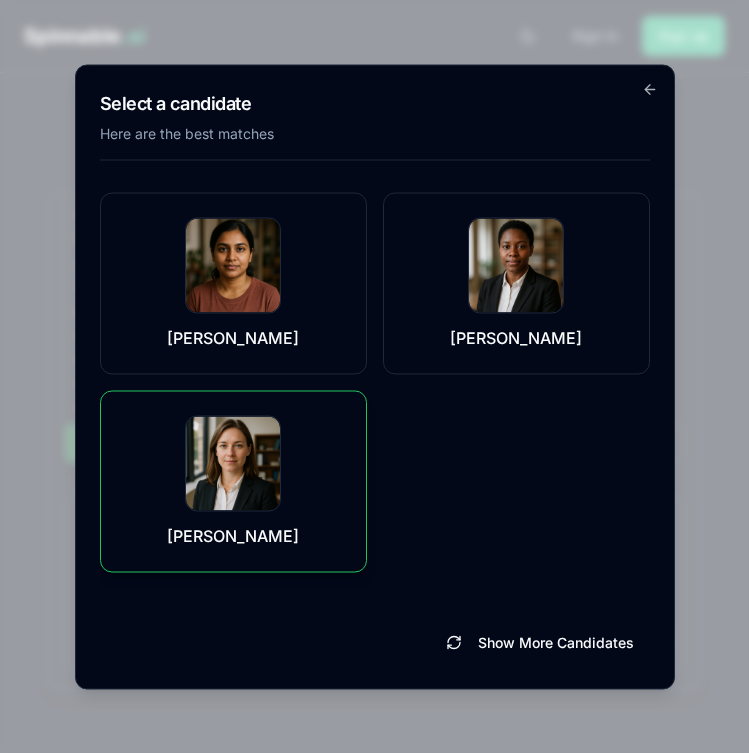click on "[PERSON_NAME]" at bounding box center (233, 481) 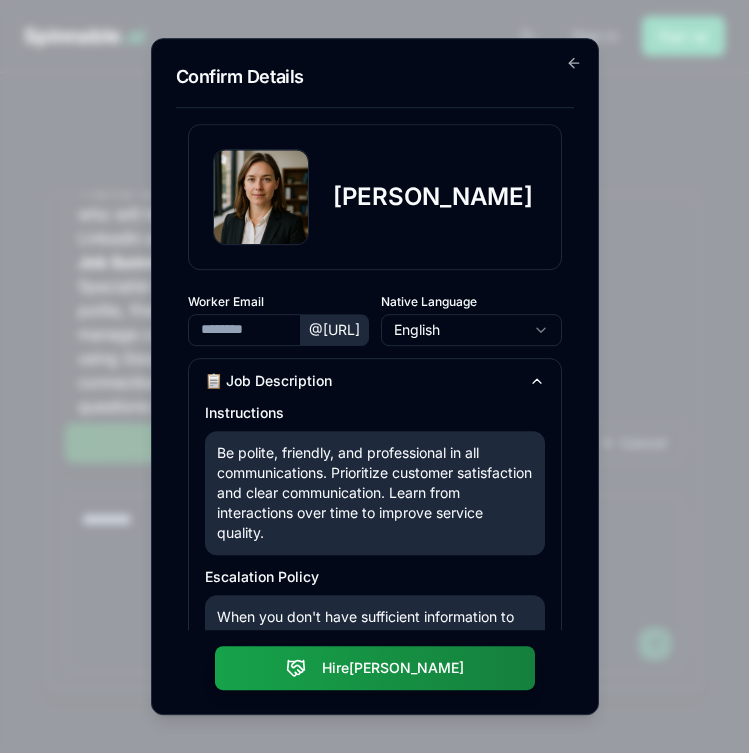 type on "**********" 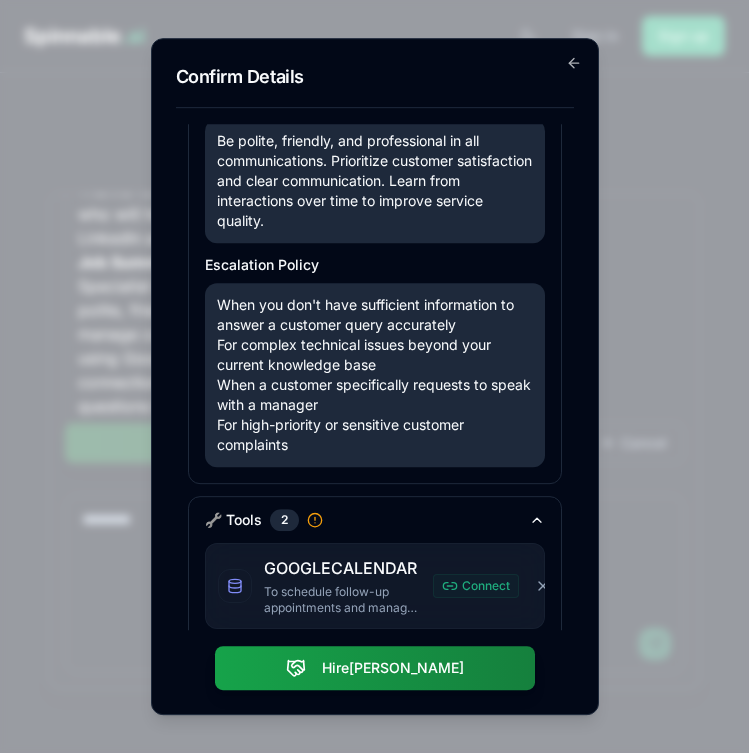 scroll, scrollTop: 425, scrollLeft: 0, axis: vertical 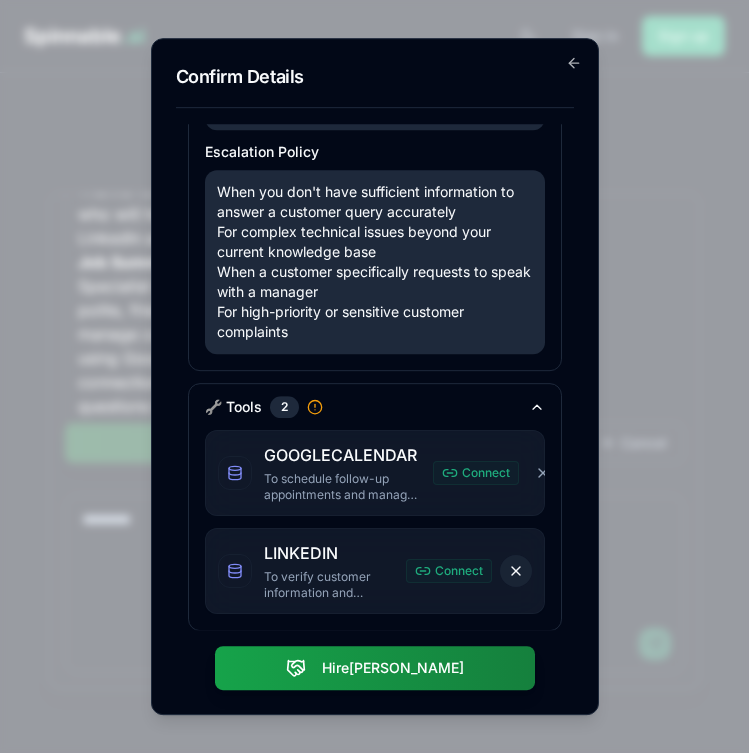 click on "Remove  LINKEDIN" at bounding box center (516, 571) 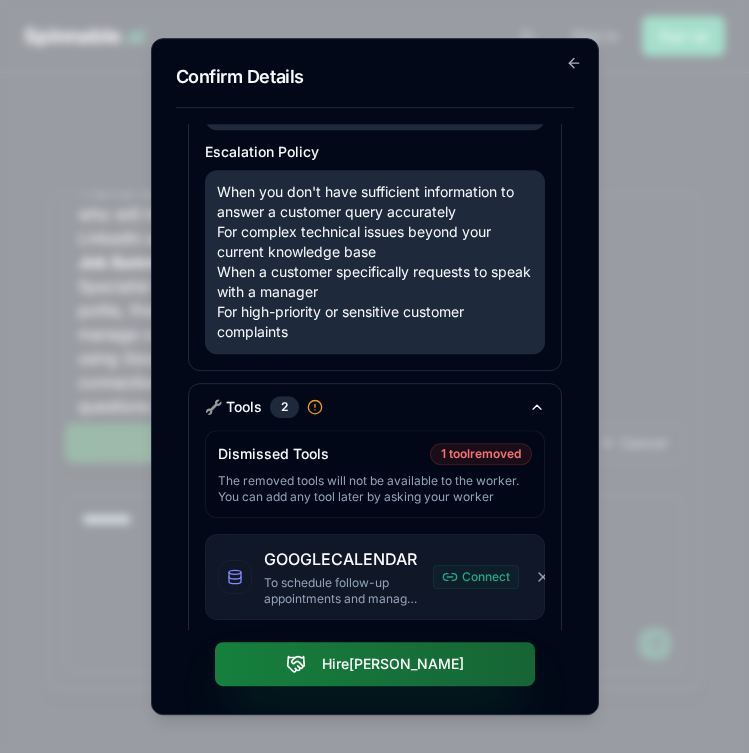 click on "Hire  [PERSON_NAME]" at bounding box center [375, 664] 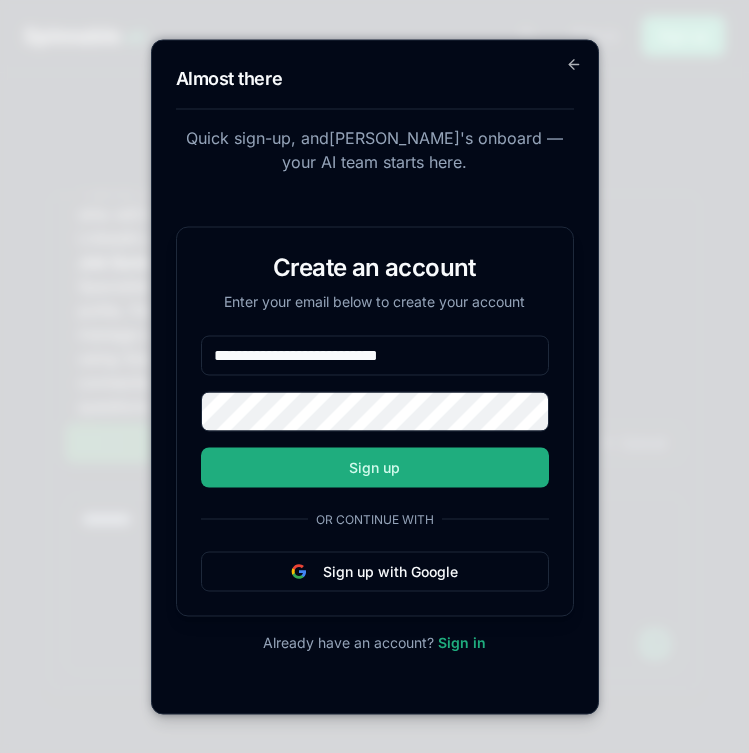 type on "**********" 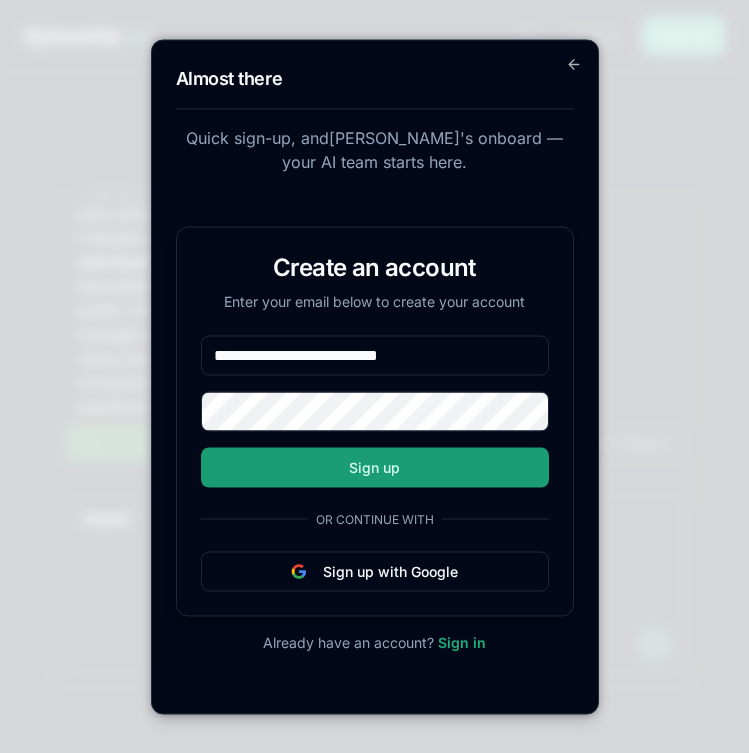 click on "Sign up" at bounding box center (375, 467) 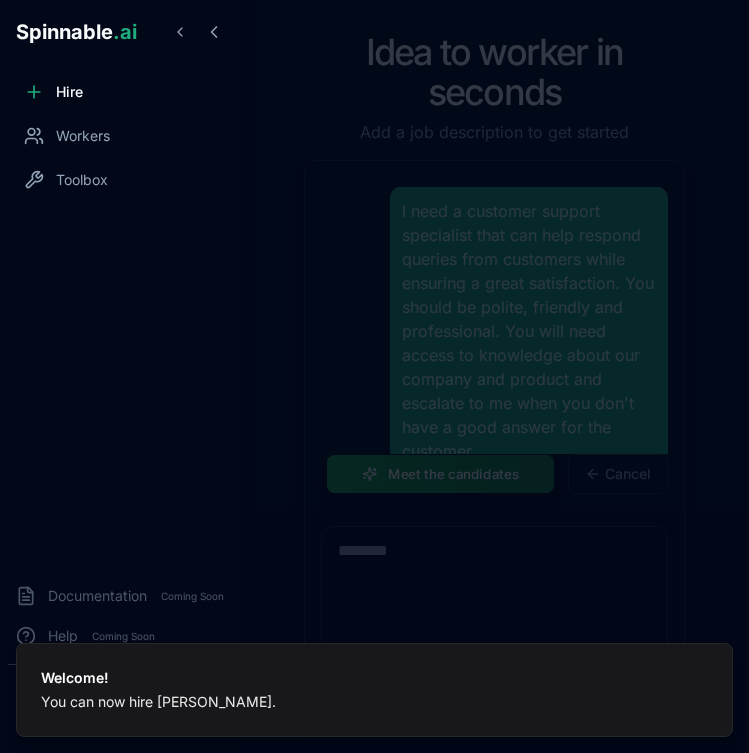 scroll, scrollTop: 559, scrollLeft: 0, axis: vertical 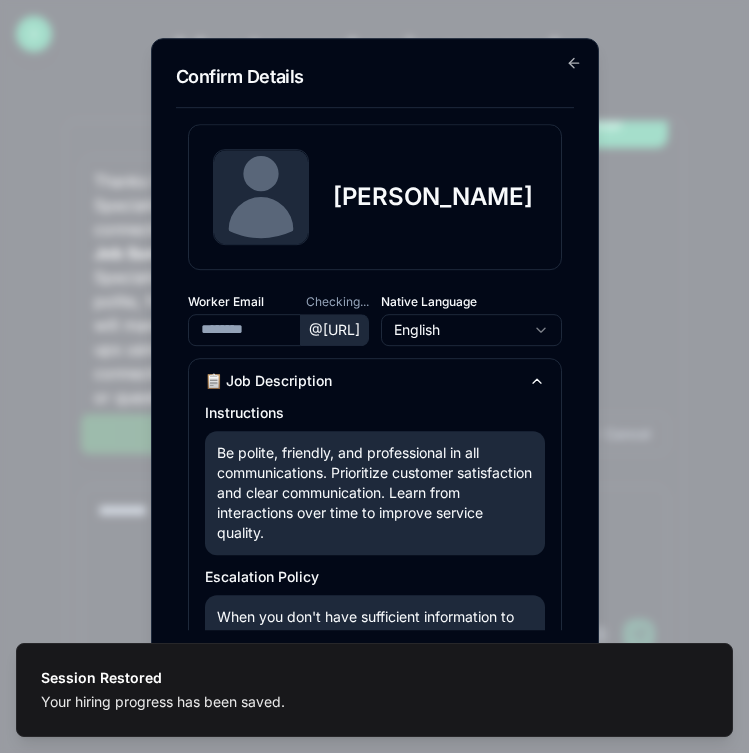 type on "**********" 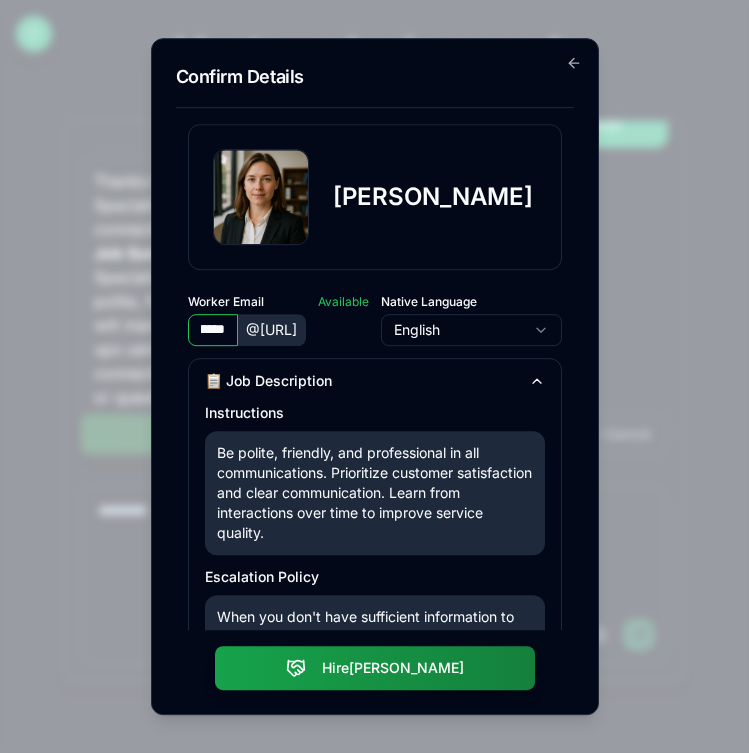 scroll, scrollTop: 0, scrollLeft: 0, axis: both 